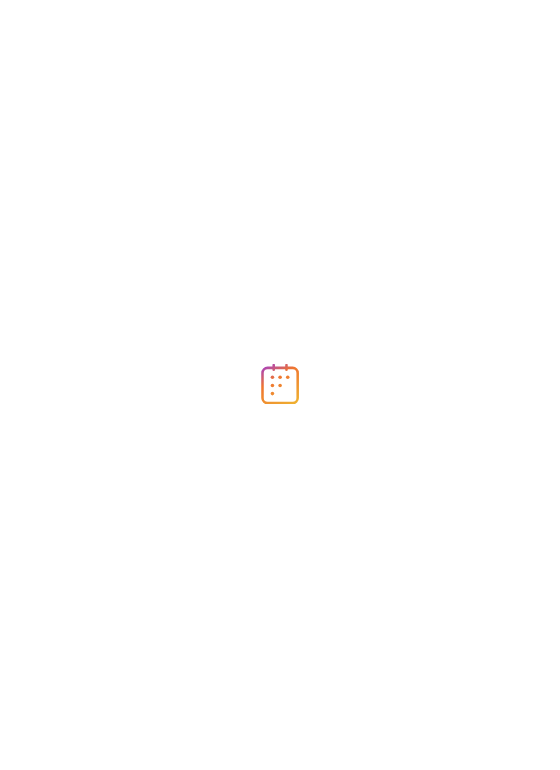 scroll, scrollTop: 0, scrollLeft: 0, axis: both 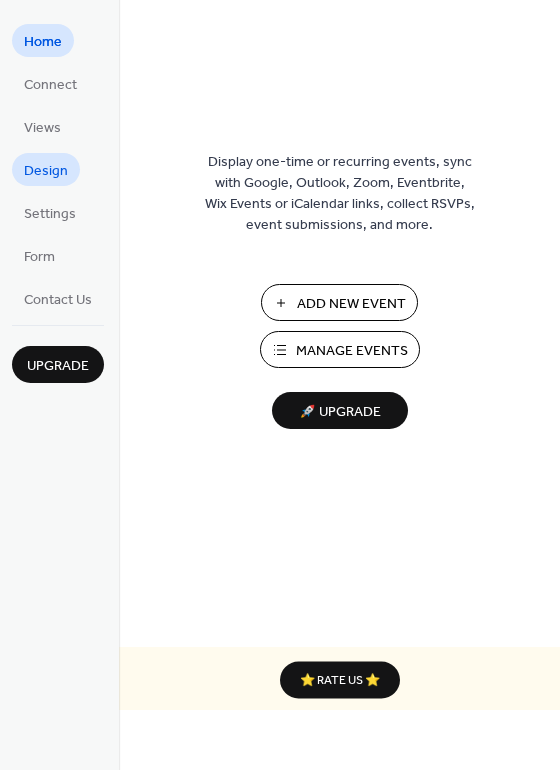 click on "Design" at bounding box center [46, 171] 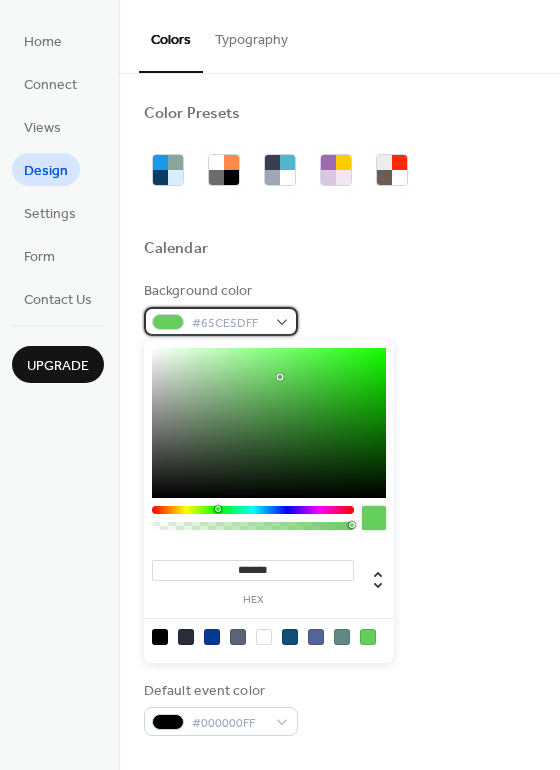 click on "#65CE5DFF" at bounding box center [221, 321] 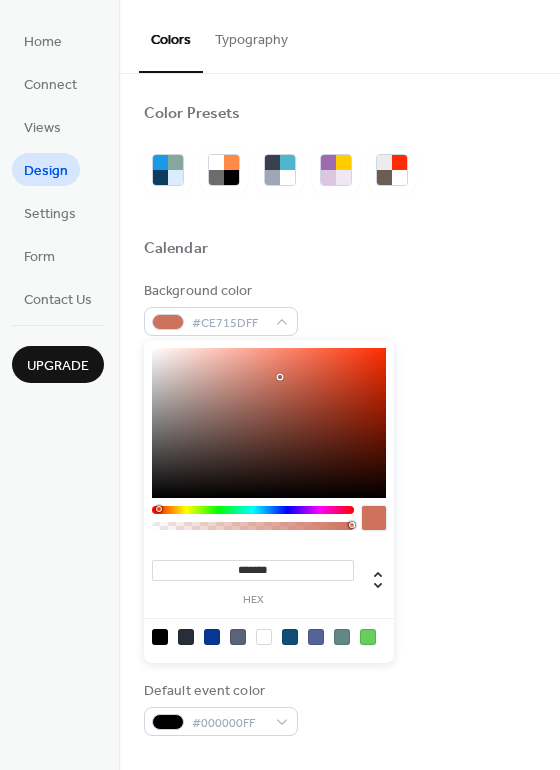 click at bounding box center [253, 510] 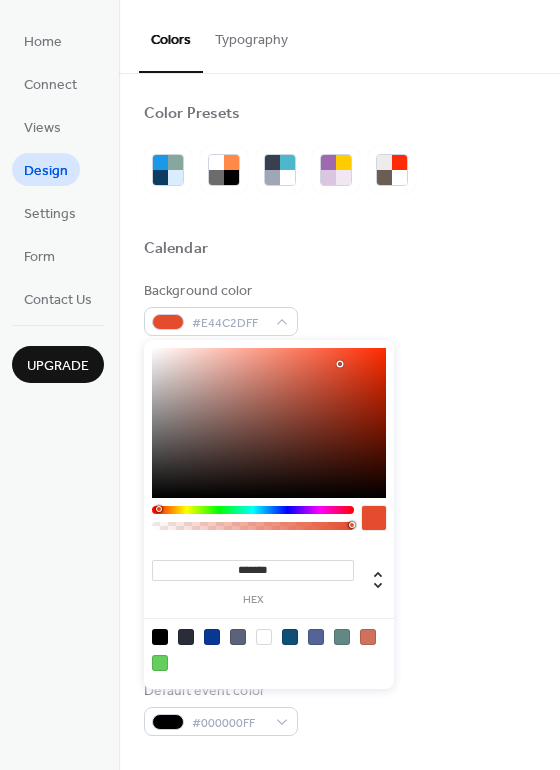 drag, startPoint x: 281, startPoint y: 374, endPoint x: 339, endPoint y: 361, distance: 59.439045 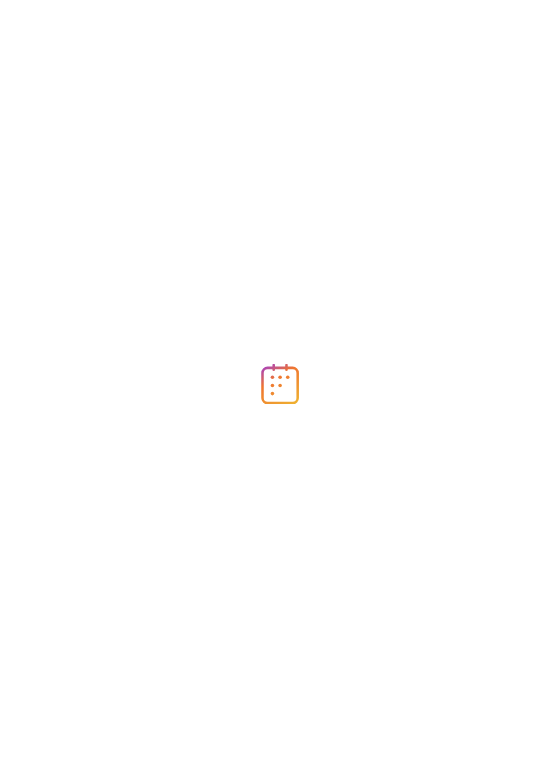 scroll, scrollTop: 0, scrollLeft: 0, axis: both 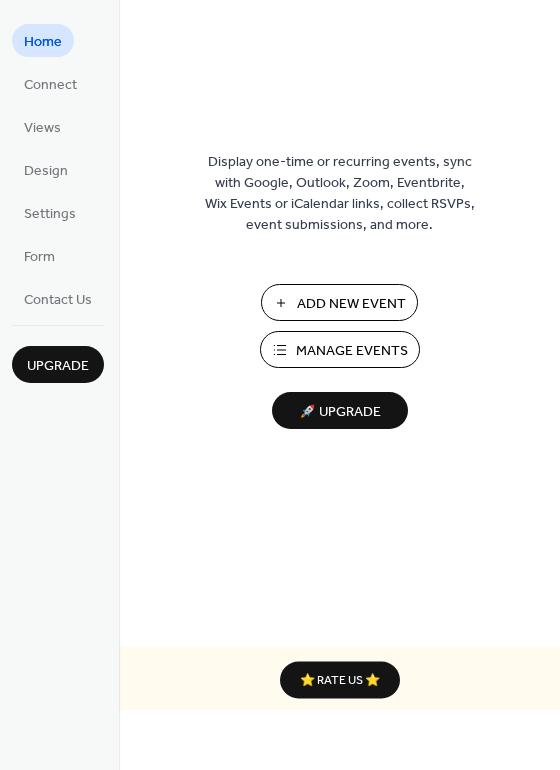 click on "Add New Event" at bounding box center [351, 304] 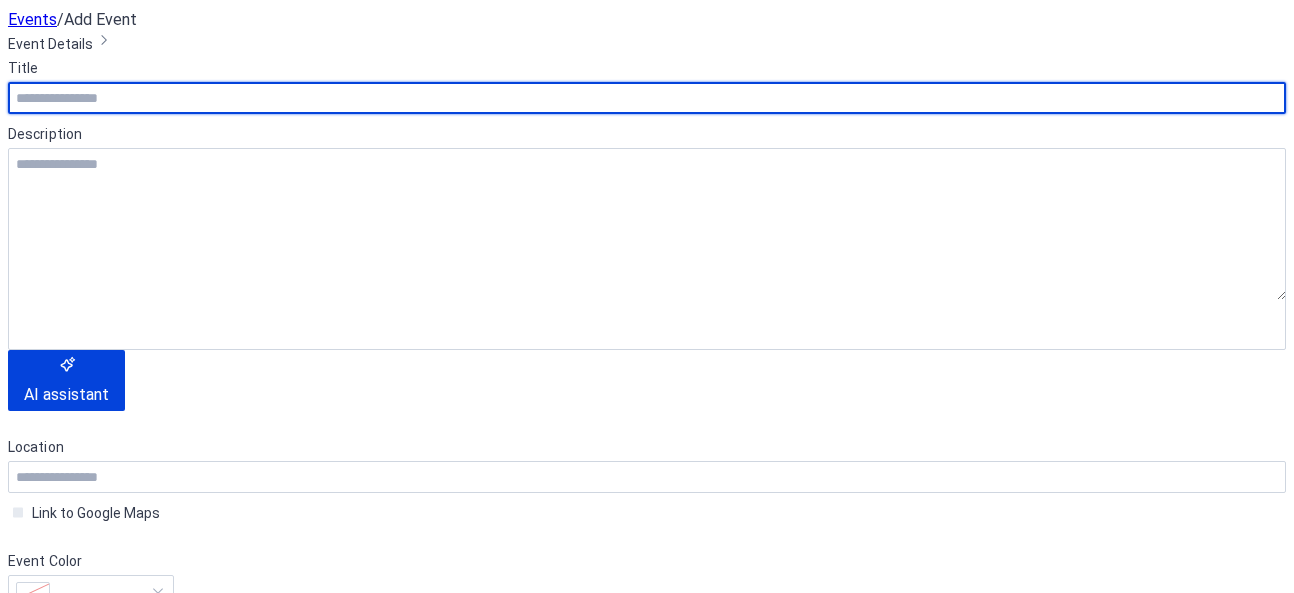 scroll, scrollTop: 0, scrollLeft: 0, axis: both 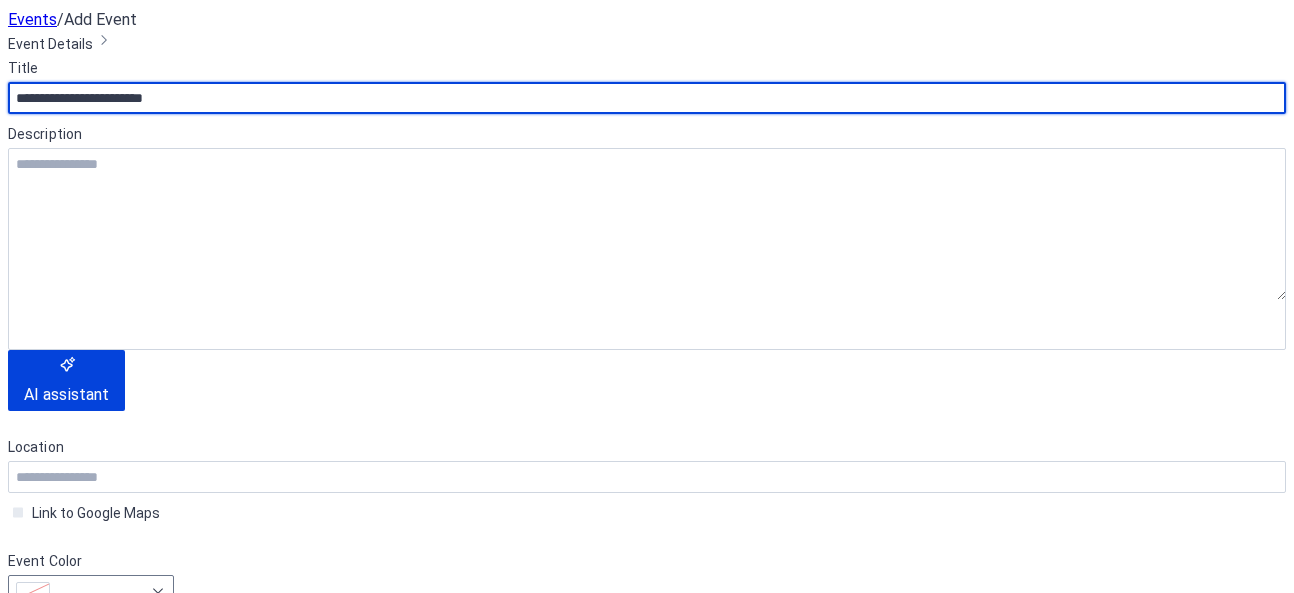 type on "**********" 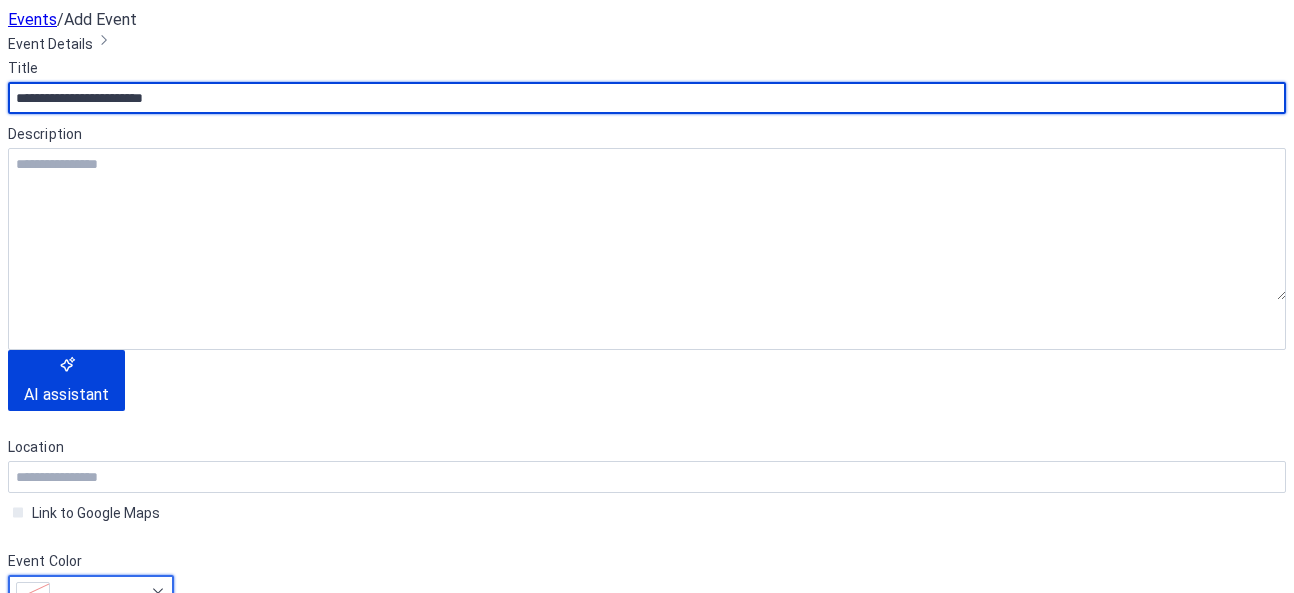 click at bounding box center (91, 591) 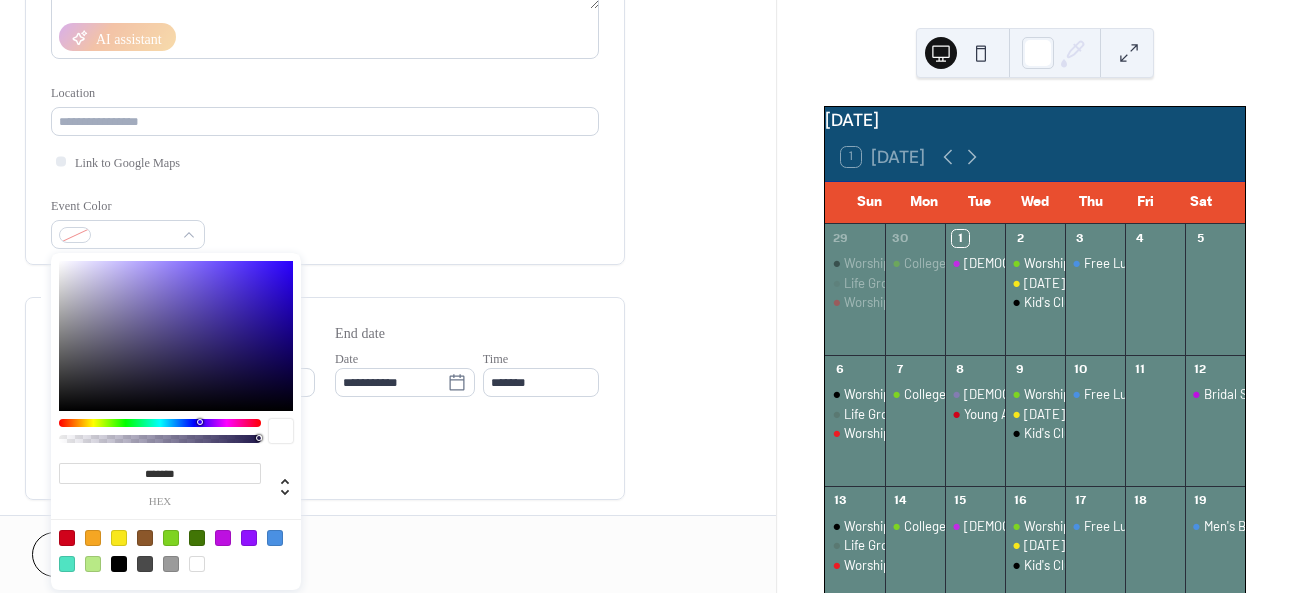 click at bounding box center [160, 423] 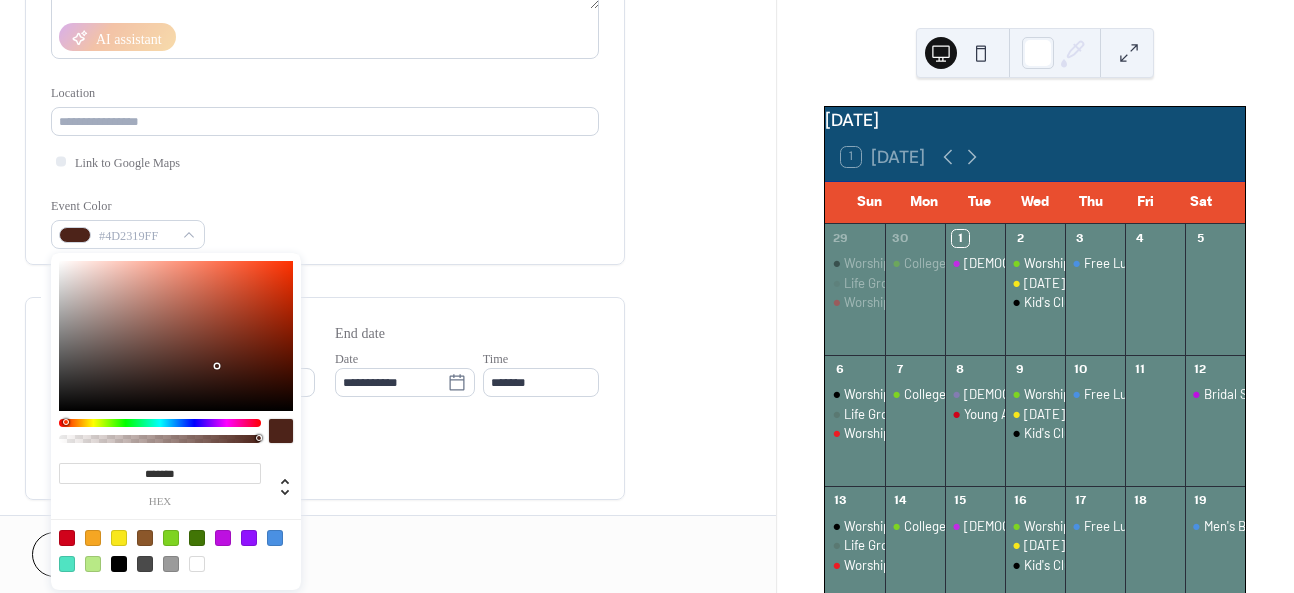 type on "*******" 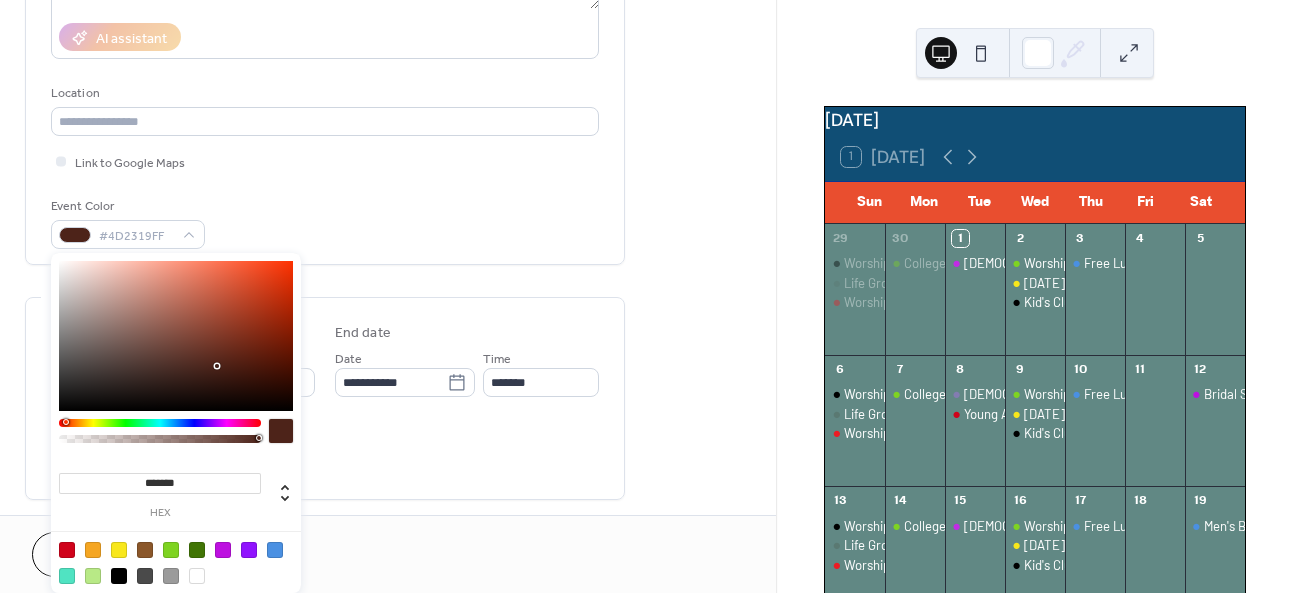 click at bounding box center [176, 336] 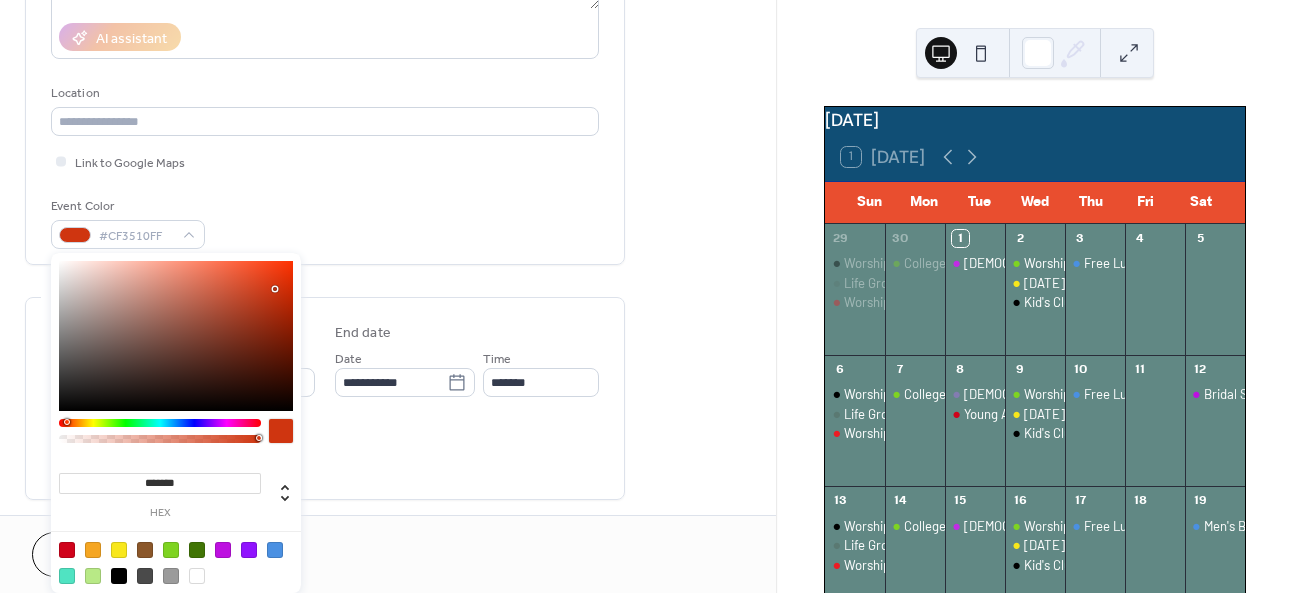 click on "**********" at bounding box center [325, 434] 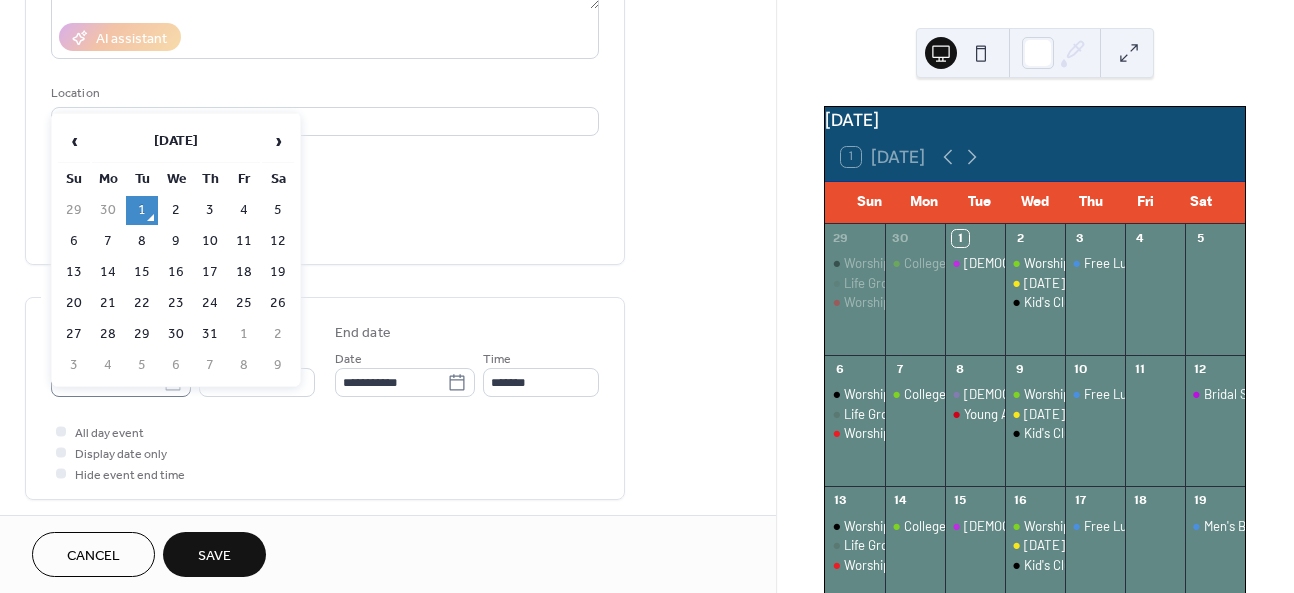 click 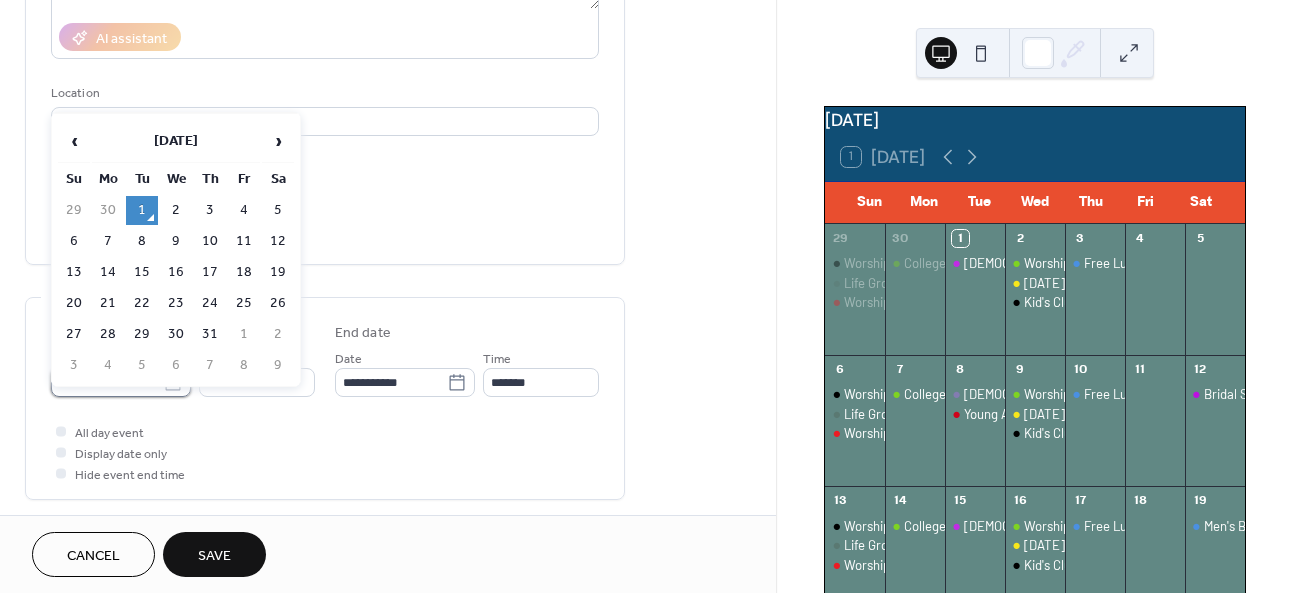 click on "**********" at bounding box center (107, 382) 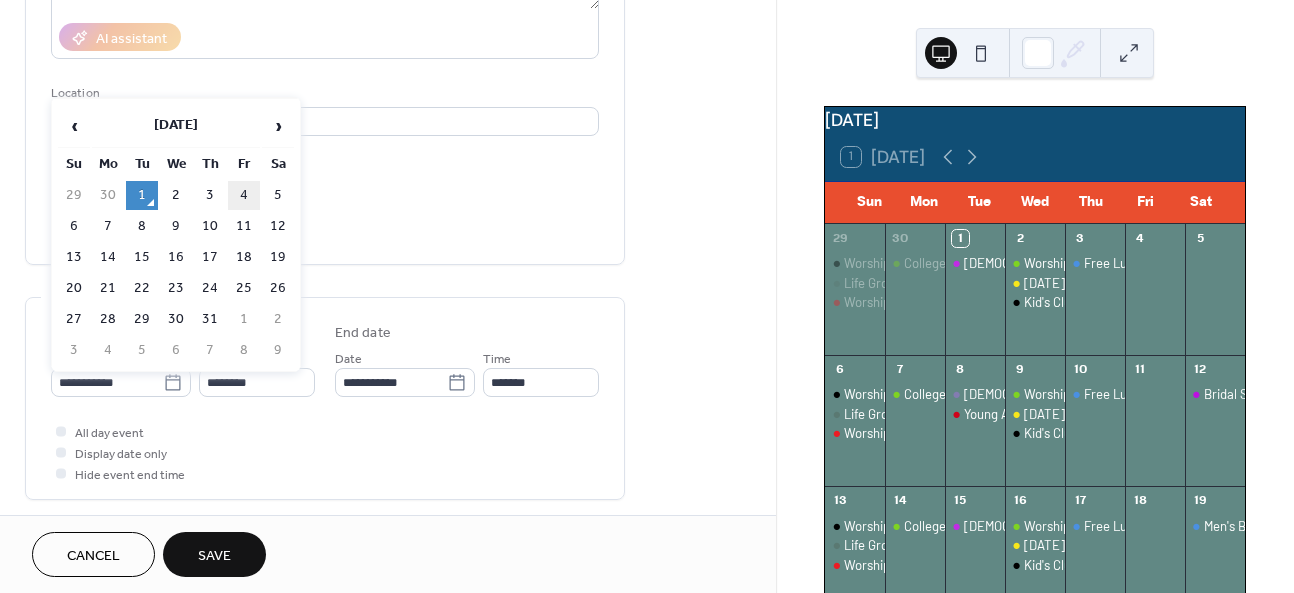 click on "4" at bounding box center [244, 195] 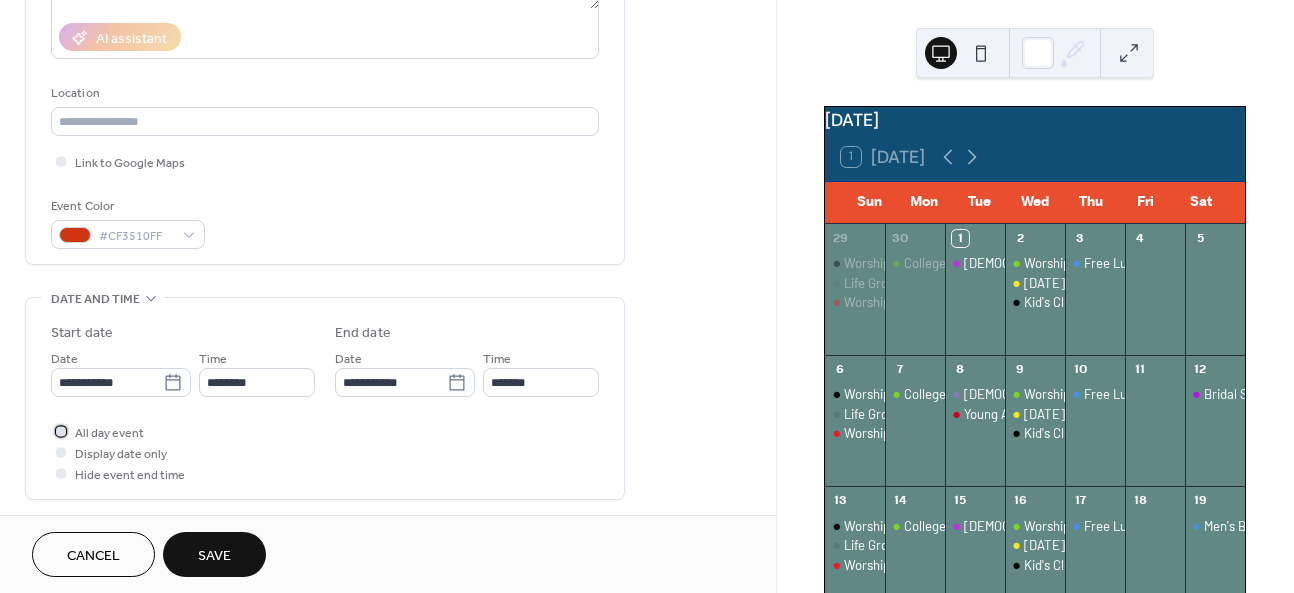 click at bounding box center [61, 431] 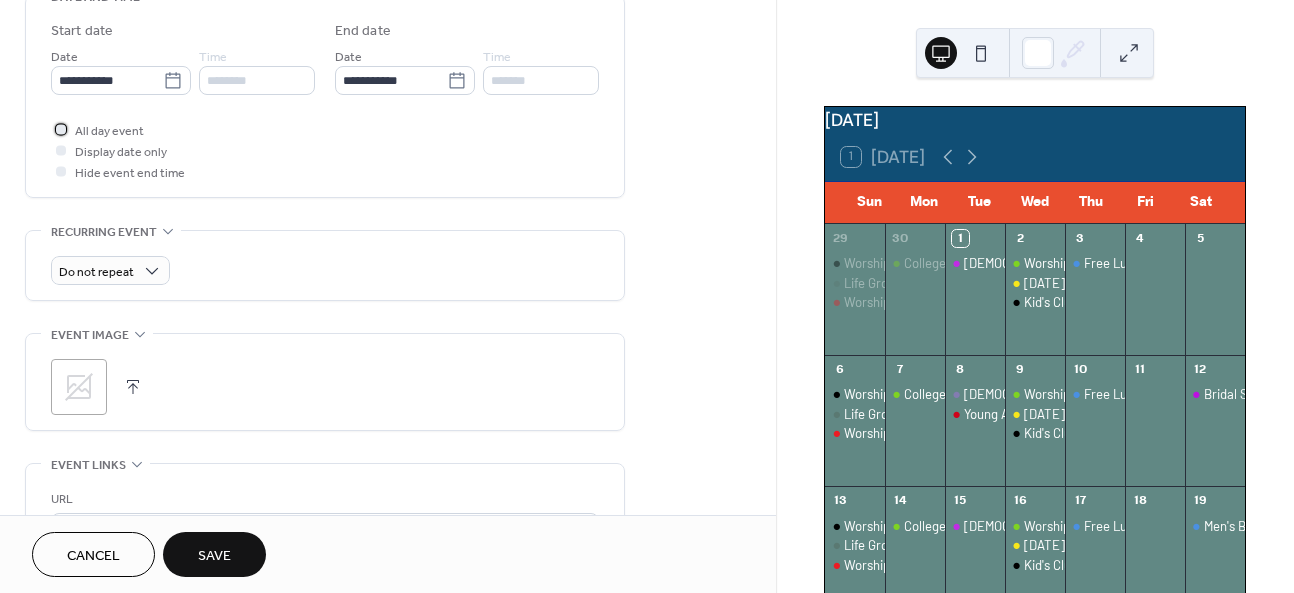 scroll, scrollTop: 693, scrollLeft: 0, axis: vertical 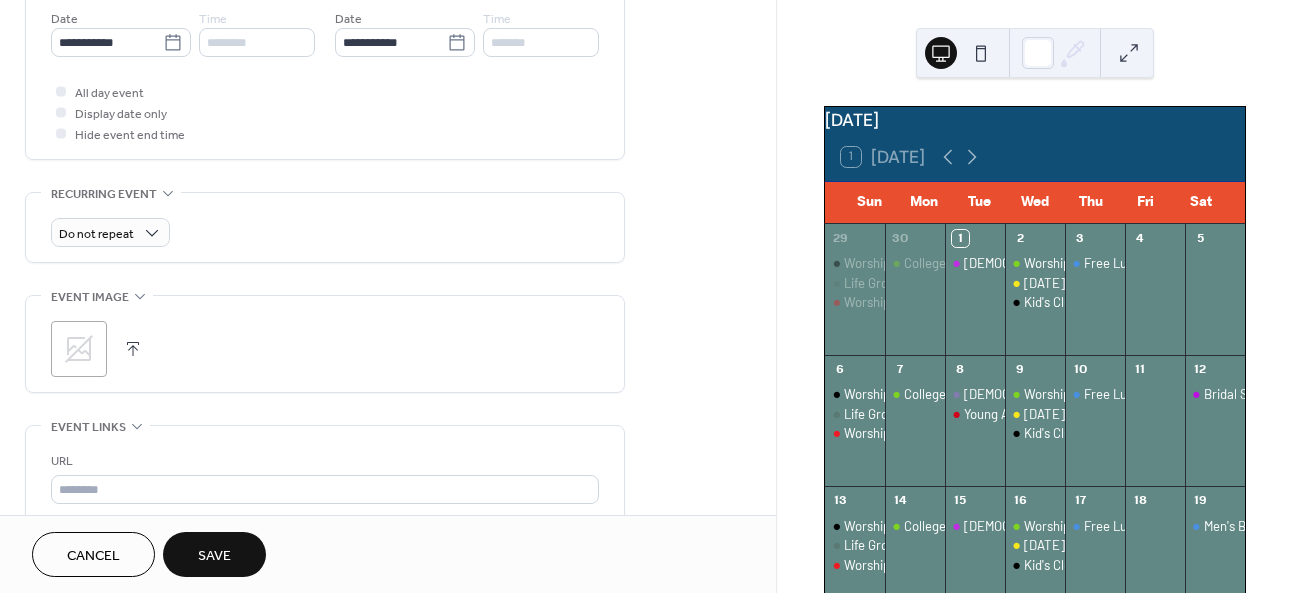 click at bounding box center [133, 349] 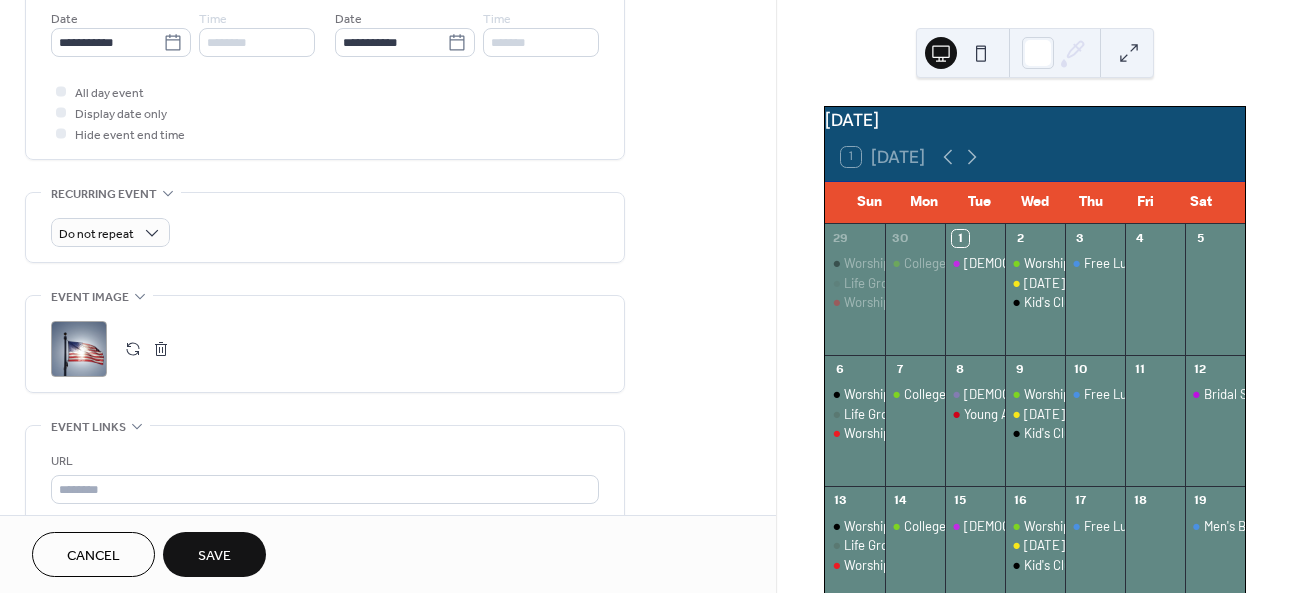 click on "Save" at bounding box center (214, 556) 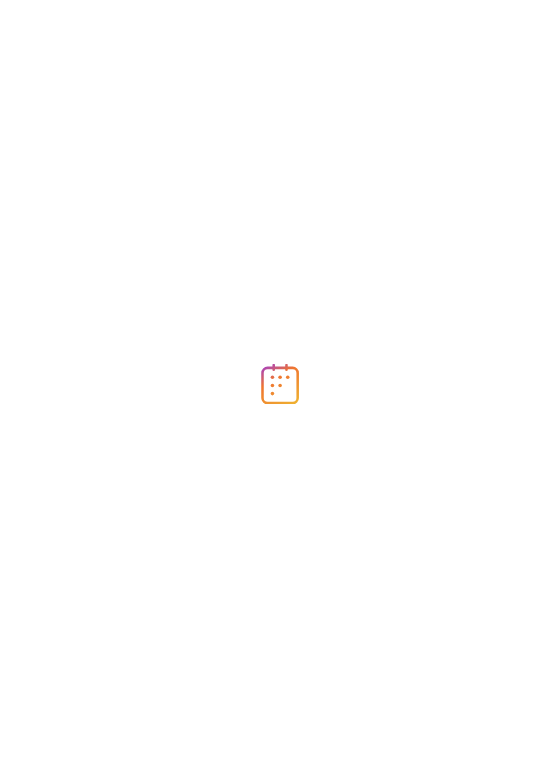 scroll, scrollTop: 0, scrollLeft: 0, axis: both 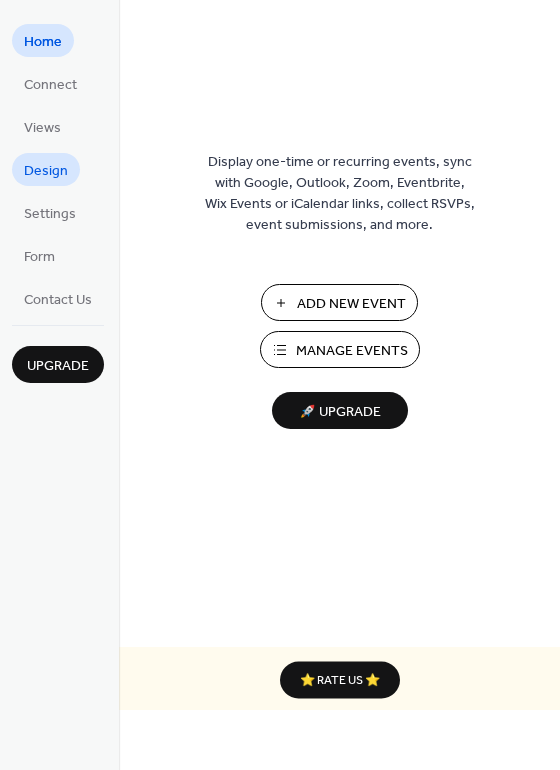 click on "Design" at bounding box center (46, 171) 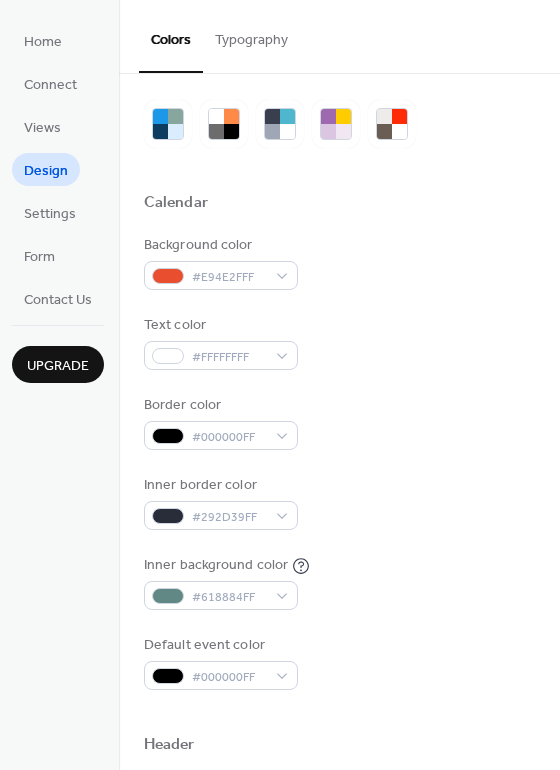 scroll, scrollTop: 54, scrollLeft: 0, axis: vertical 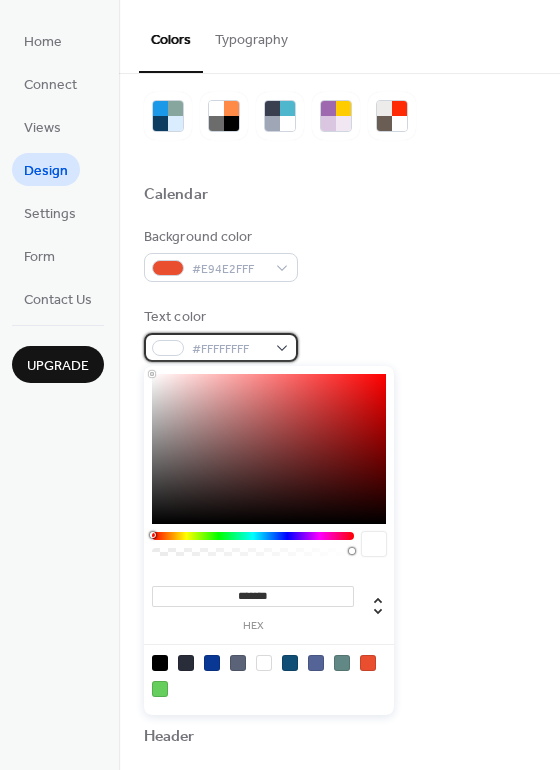 click on "#FFFFFFFF" at bounding box center (221, 347) 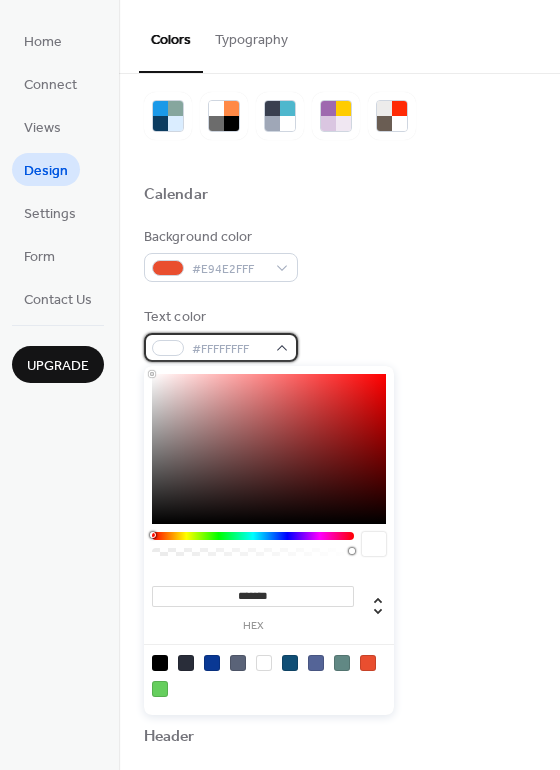 click on "#FFFFFFFF" at bounding box center [221, 347] 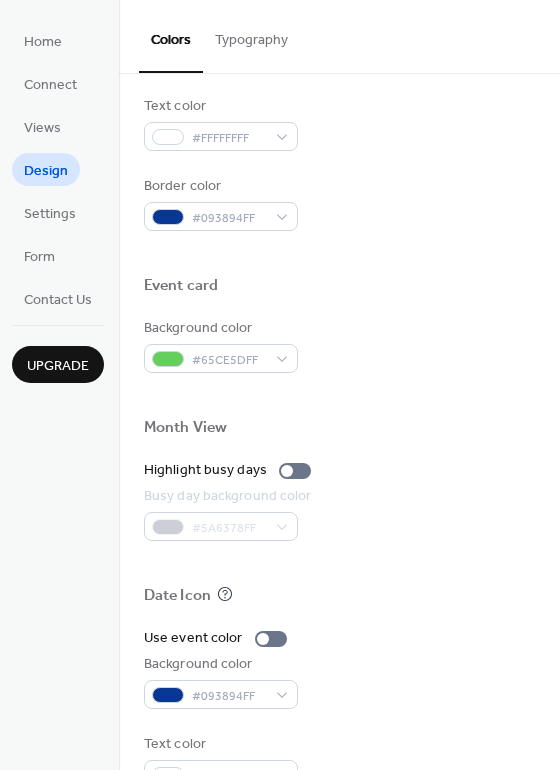 scroll, scrollTop: 856, scrollLeft: 0, axis: vertical 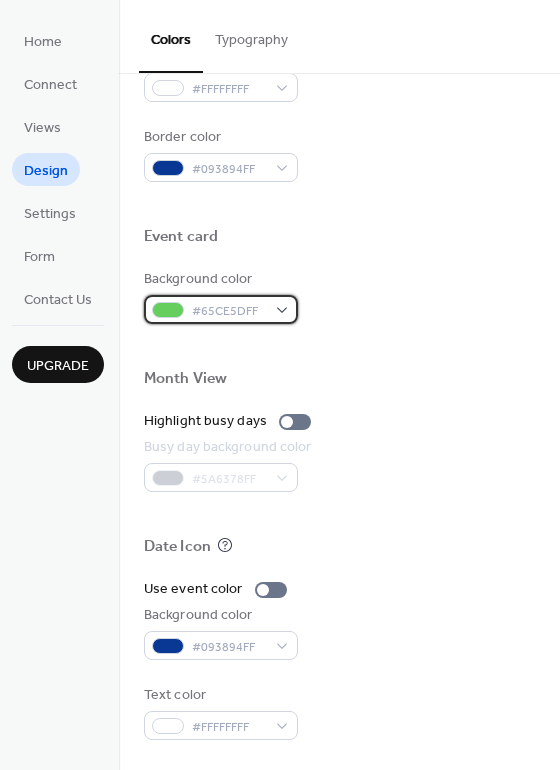 click on "#65CE5DFF" at bounding box center (221, 309) 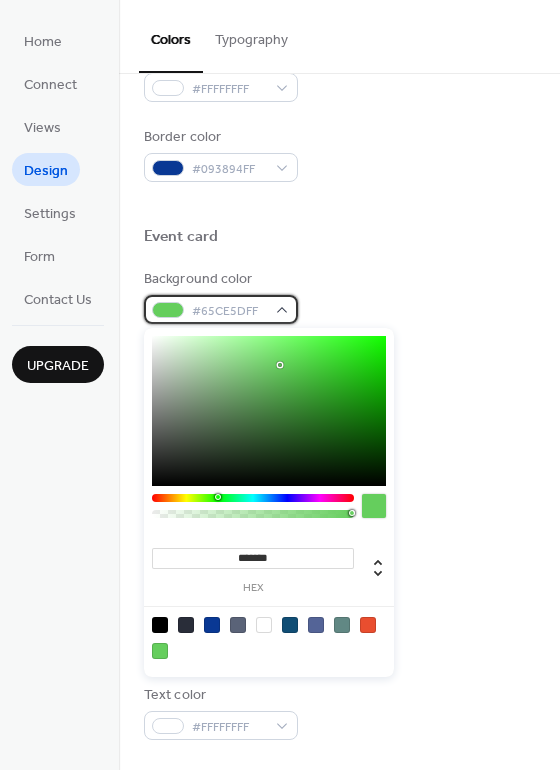 click on "#65CE5DFF" at bounding box center (221, 309) 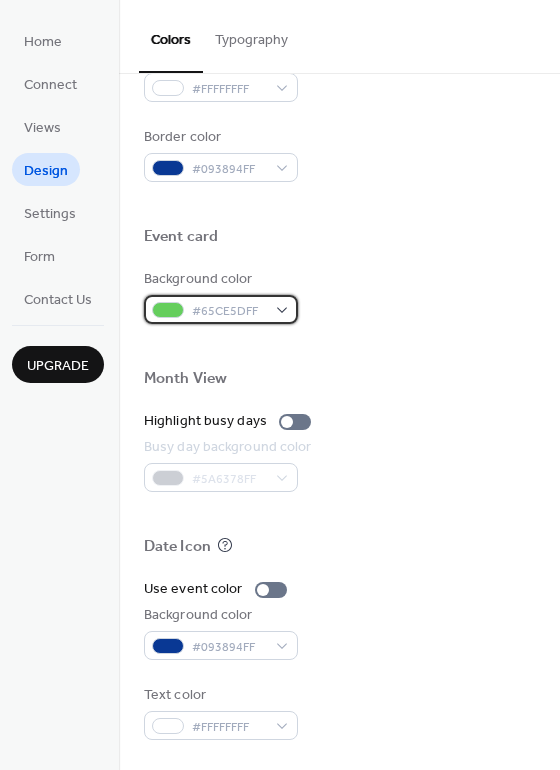 click on "#65CE5DFF" at bounding box center (221, 309) 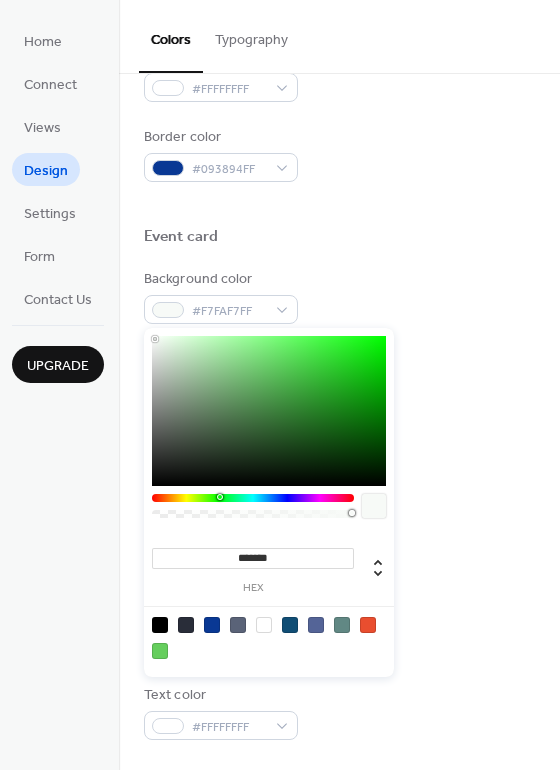 type on "*******" 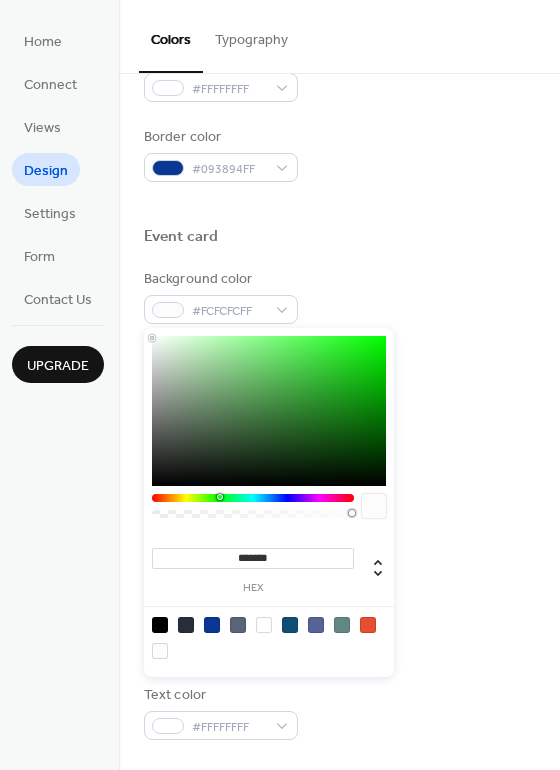 drag, startPoint x: 160, startPoint y: 341, endPoint x: 149, endPoint y: 338, distance: 11.401754 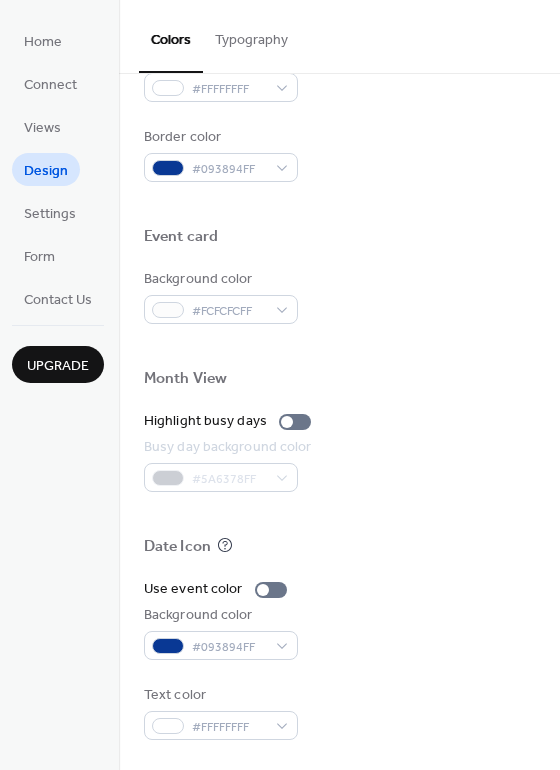 click on "Background color #FCFCFCFF" at bounding box center (339, 296) 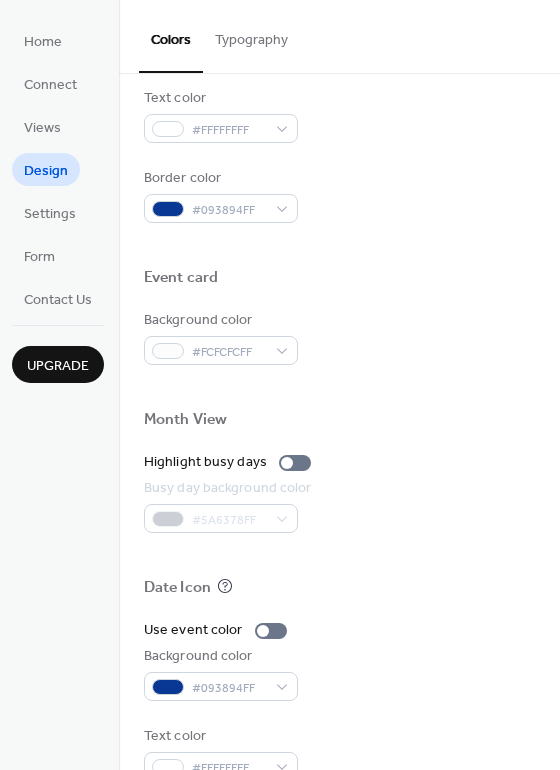 scroll, scrollTop: 836, scrollLeft: 0, axis: vertical 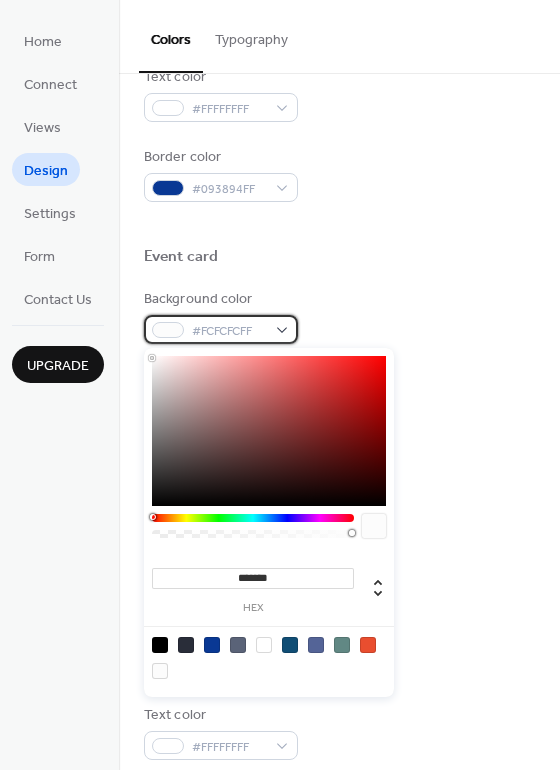 click on "#FCFCFCFF" at bounding box center (221, 329) 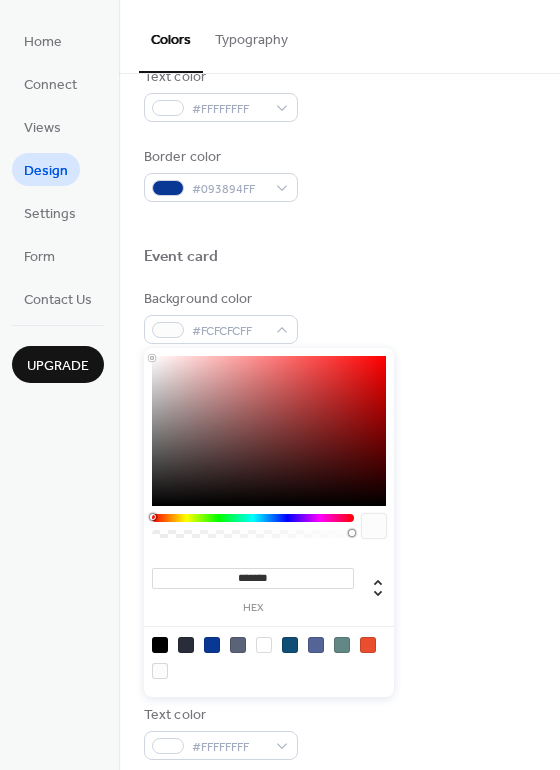 click on "Background color #FCFCFCFF" at bounding box center (339, 316) 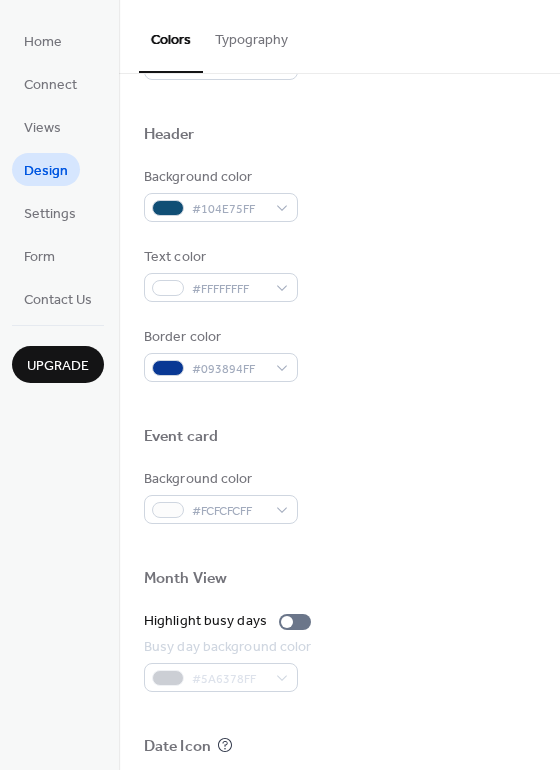 scroll, scrollTop: 502, scrollLeft: 0, axis: vertical 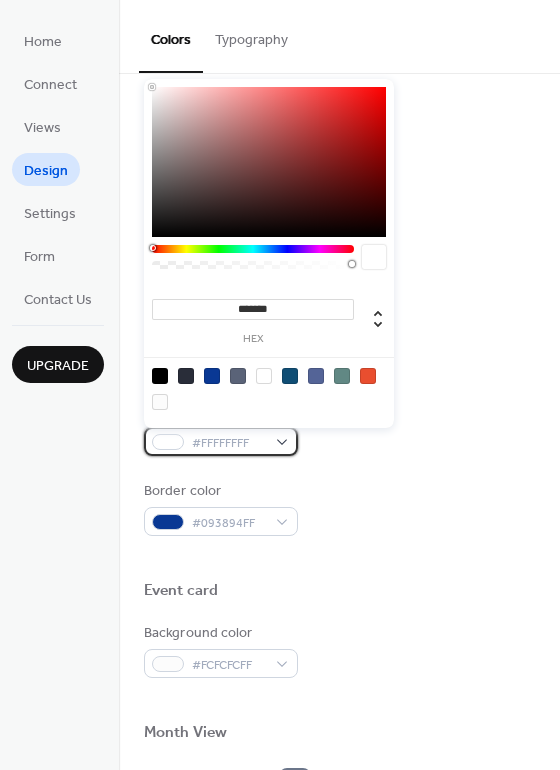 click on "#FFFFFFFF" at bounding box center [221, 441] 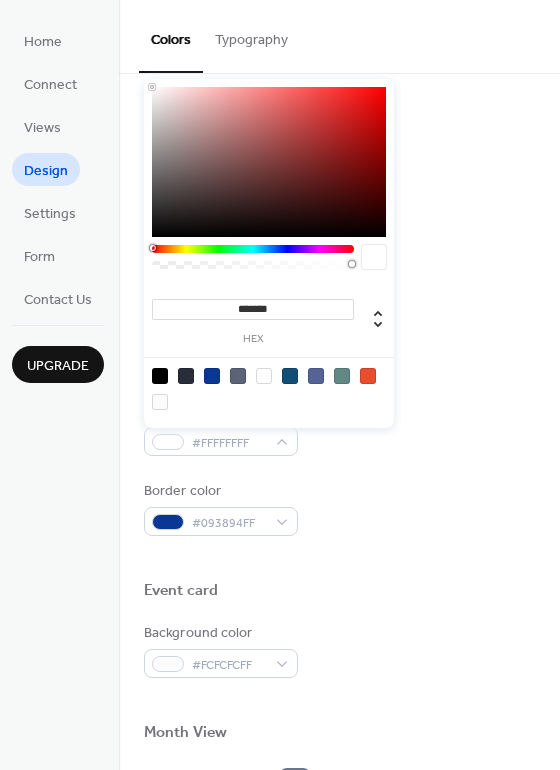 click at bounding box center [253, 249] 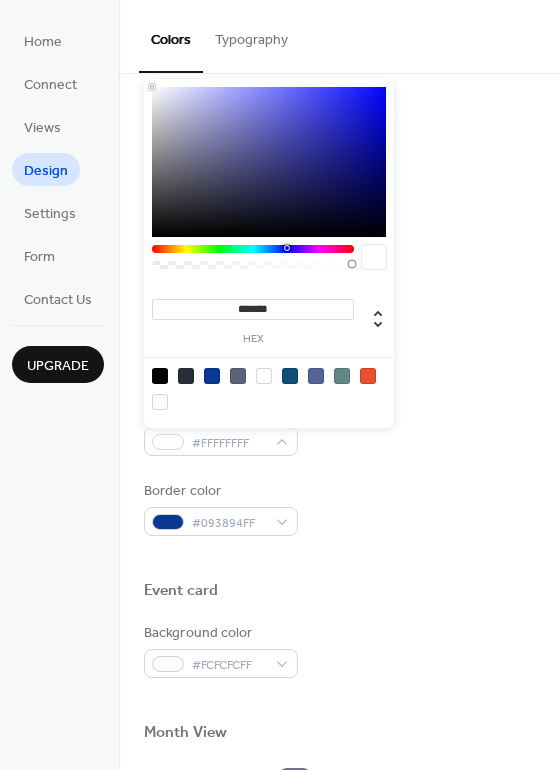 click at bounding box center [287, 248] 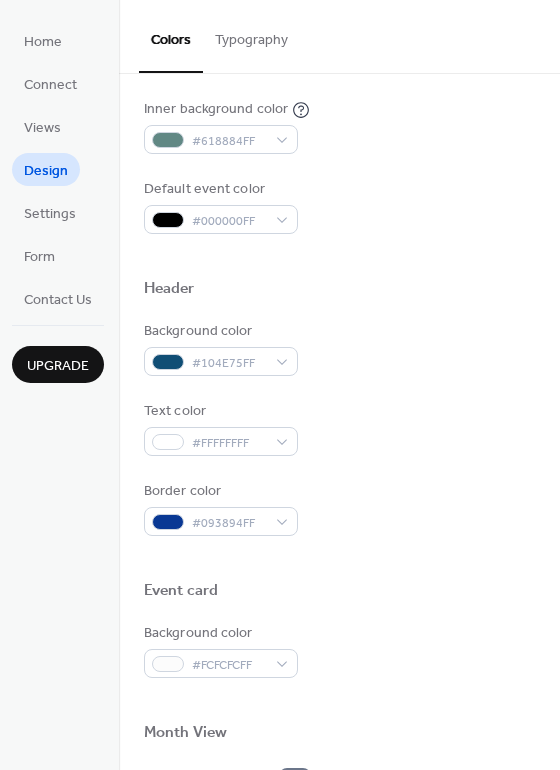click on "Text color #FFFFFFFF" at bounding box center [339, 428] 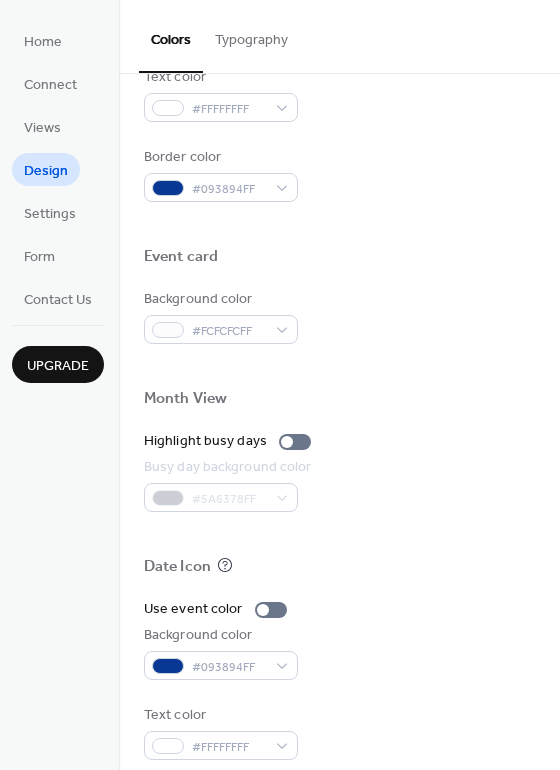 scroll, scrollTop: 856, scrollLeft: 0, axis: vertical 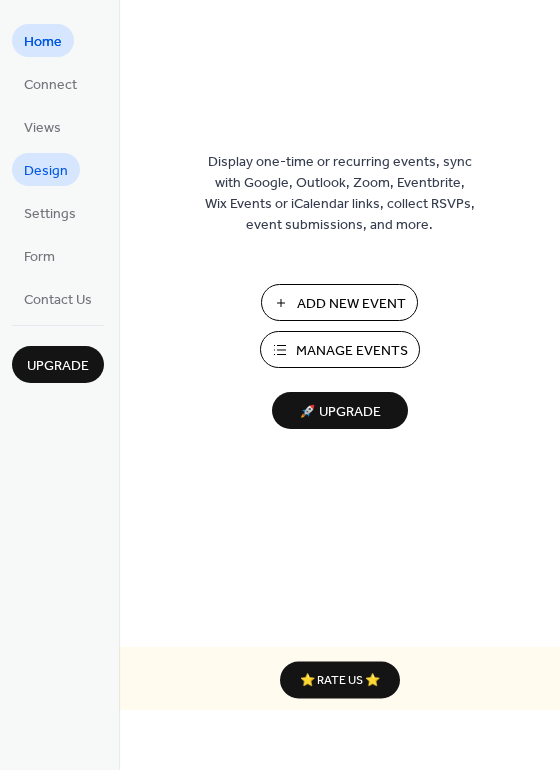 click on "Design" at bounding box center (46, 171) 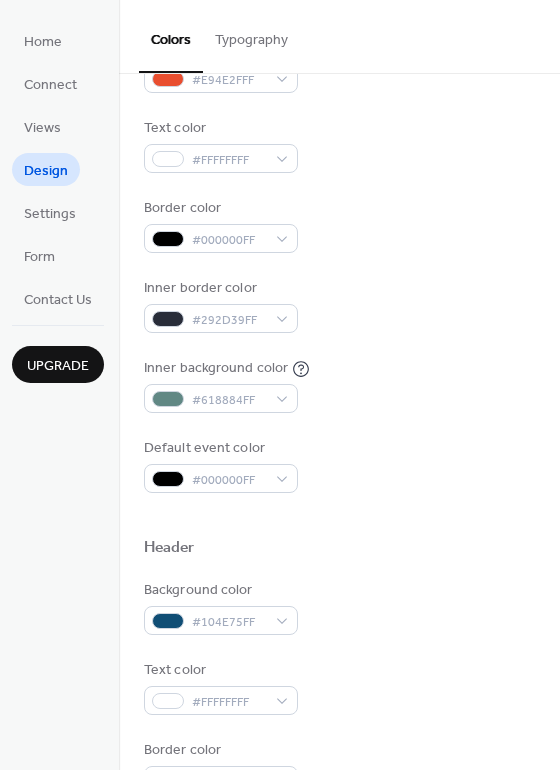 scroll, scrollTop: 207, scrollLeft: 0, axis: vertical 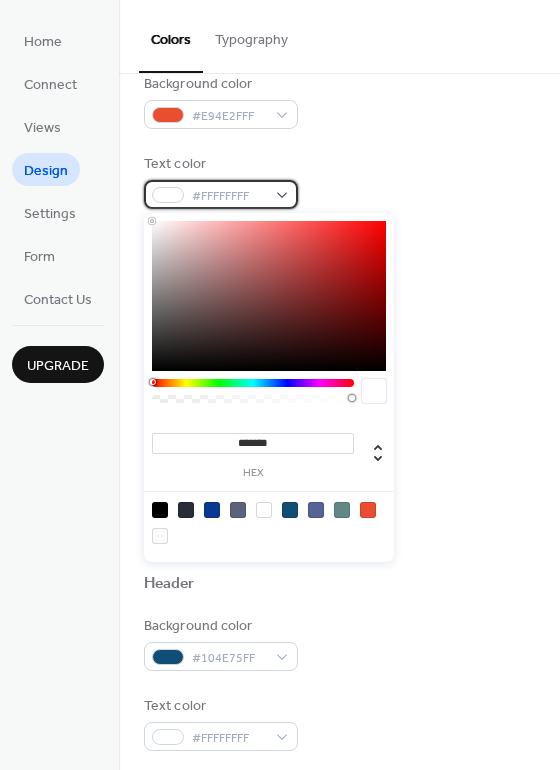 click on "#FFFFFFFF" at bounding box center [221, 194] 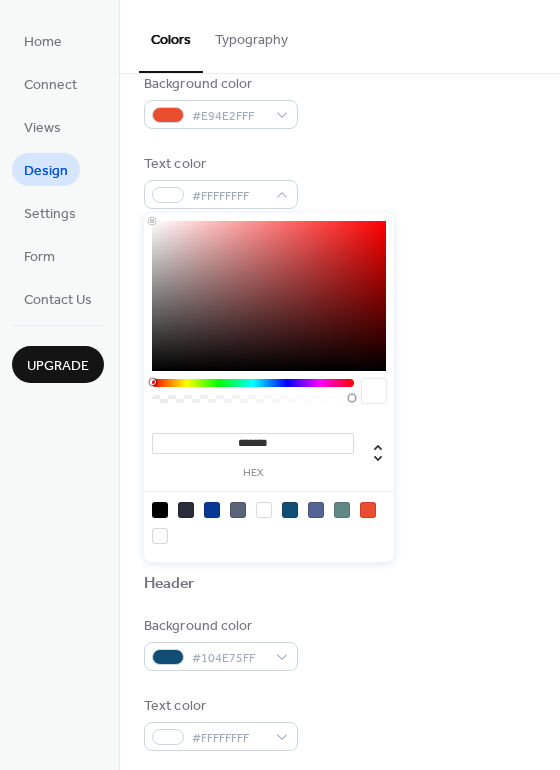 click at bounding box center (253, 383) 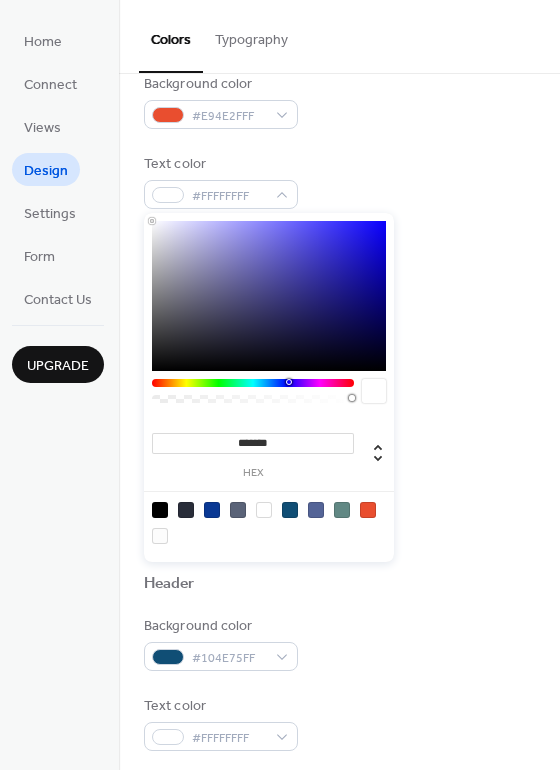 type on "*******" 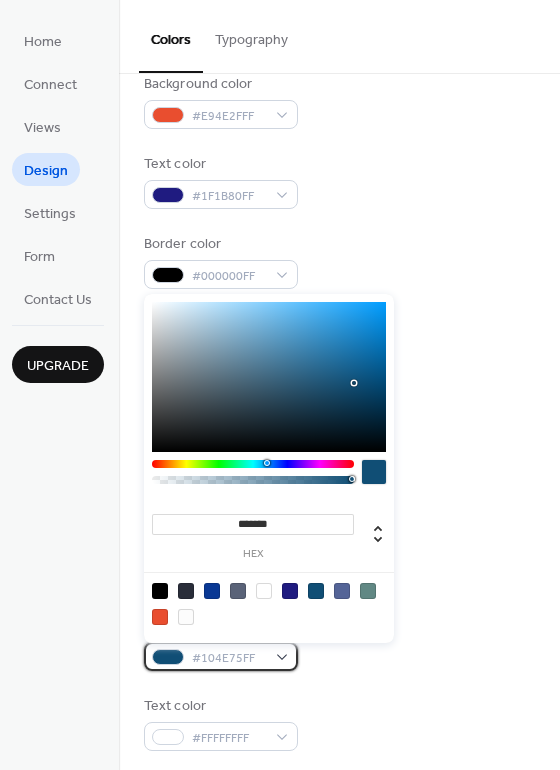 click on "#104E75FF" at bounding box center [221, 656] 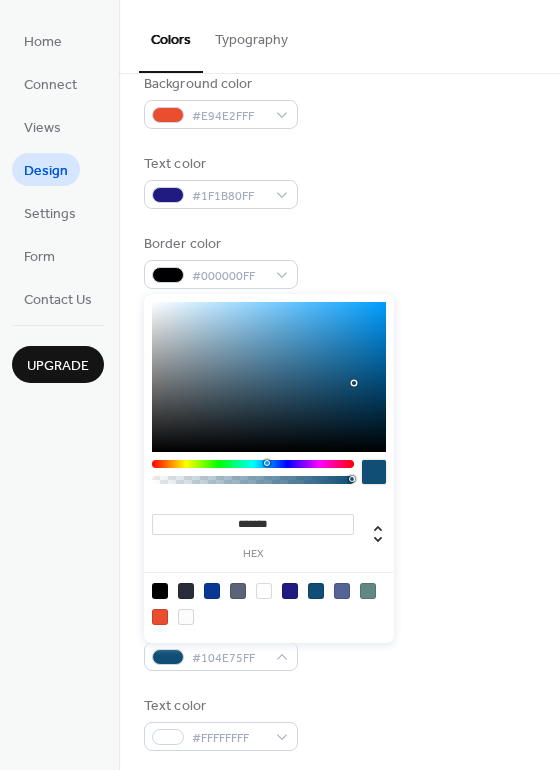 click at bounding box center (186, 617) 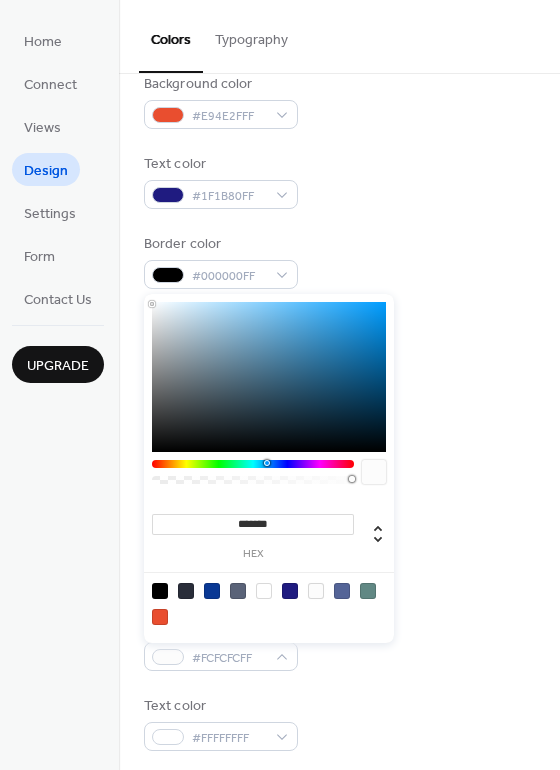 click at bounding box center (212, 591) 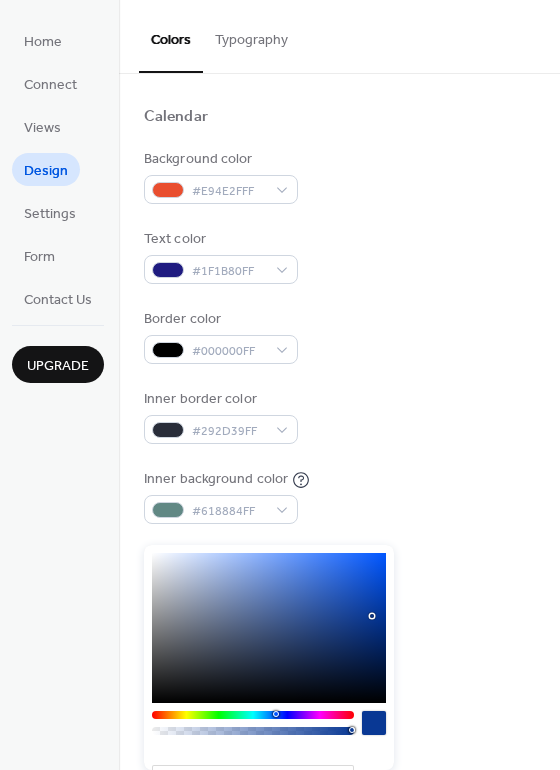 scroll, scrollTop: 137, scrollLeft: 0, axis: vertical 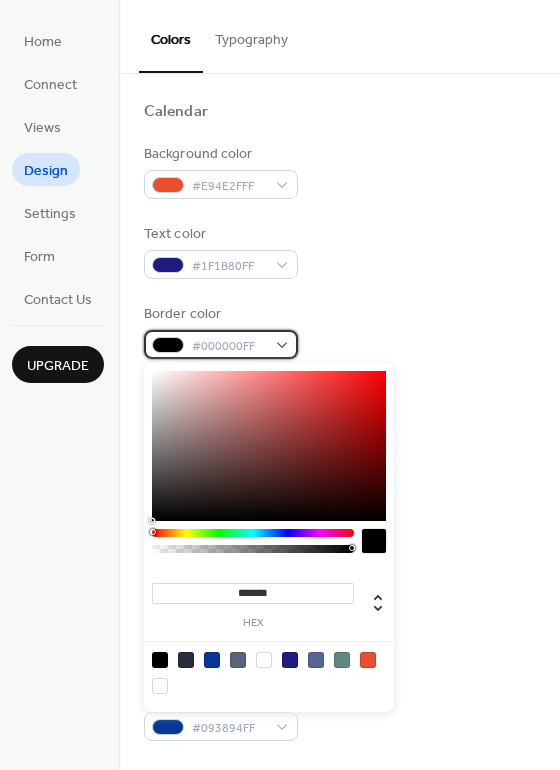 click on "#000000FF" at bounding box center (221, 344) 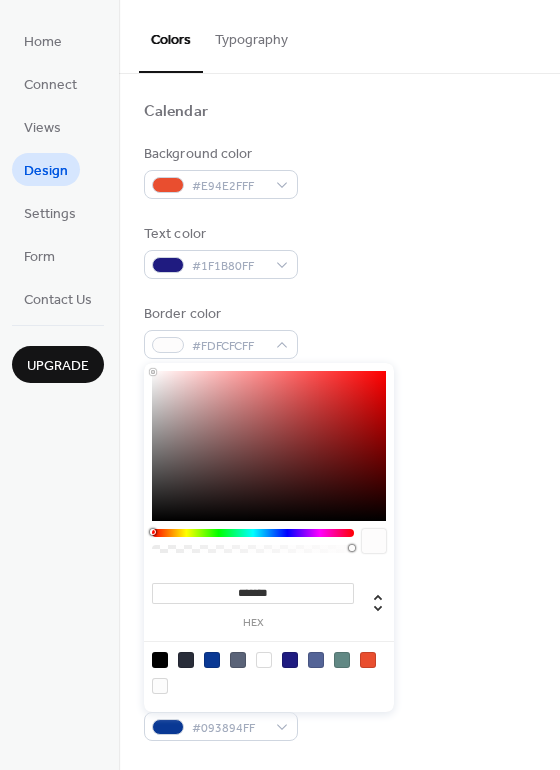 click at bounding box center (269, 446) 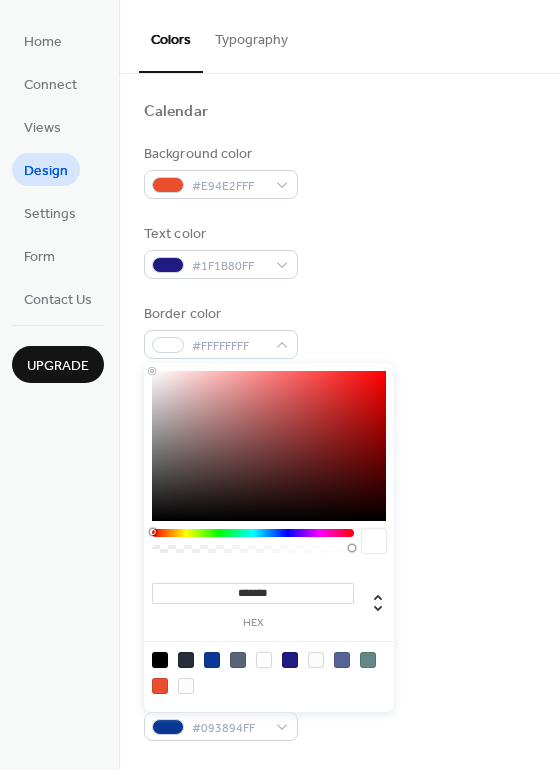type on "*******" 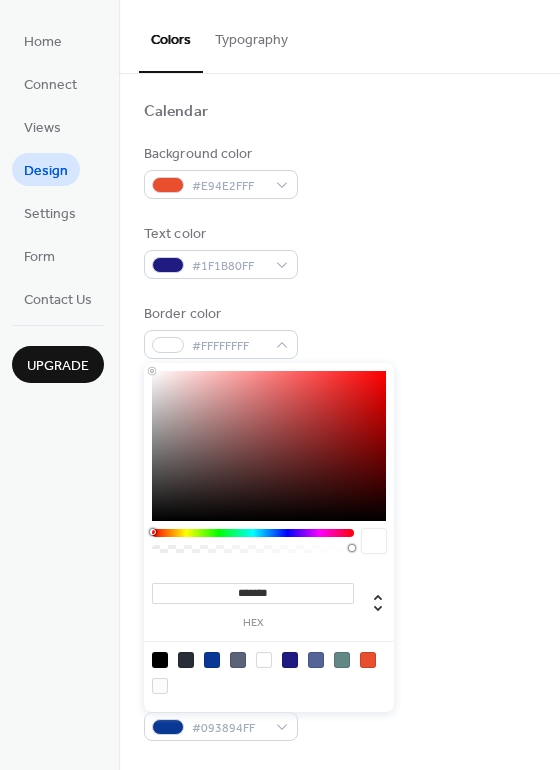 click on "Border color #FFFFFFFF" at bounding box center [339, 331] 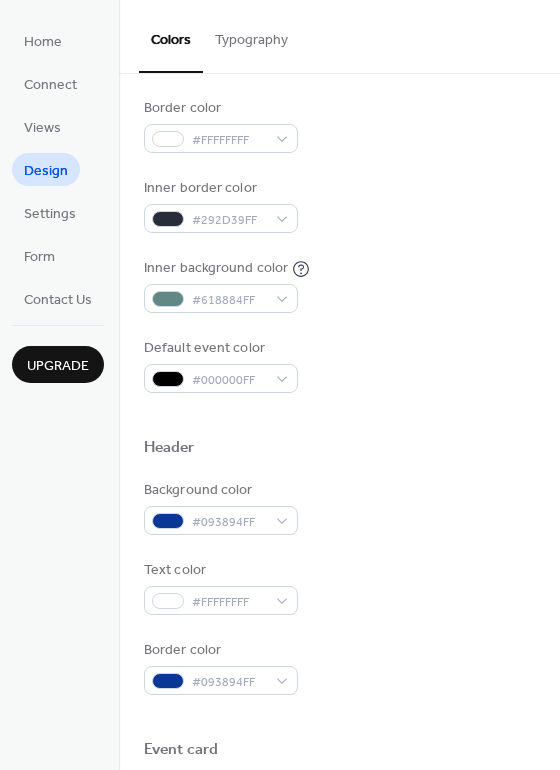 scroll, scrollTop: 344, scrollLeft: 0, axis: vertical 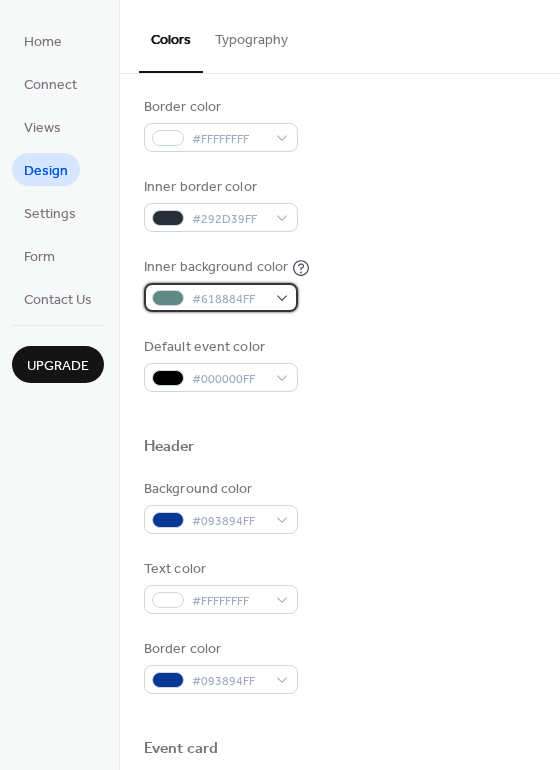click on "#618884FF" at bounding box center (221, 297) 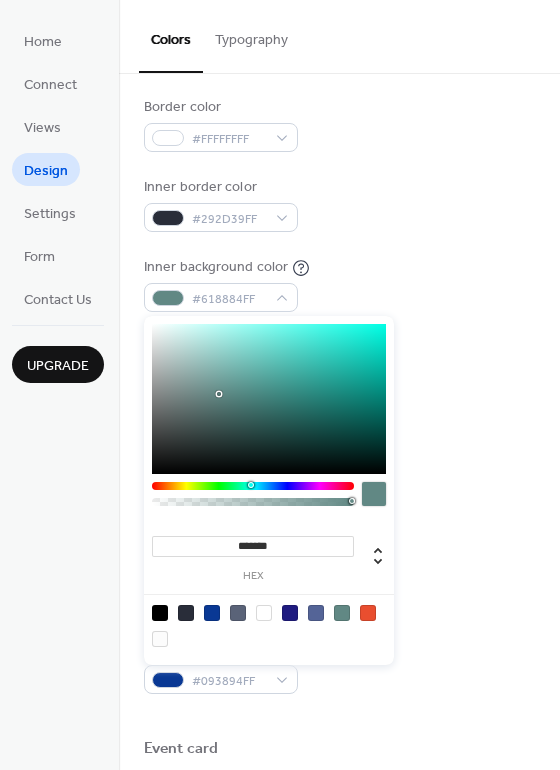 click at bounding box center (269, 399) 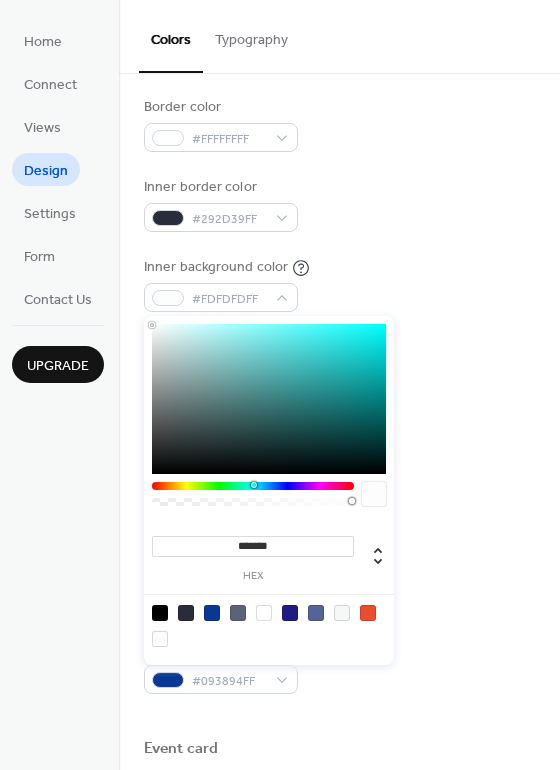 type on "*******" 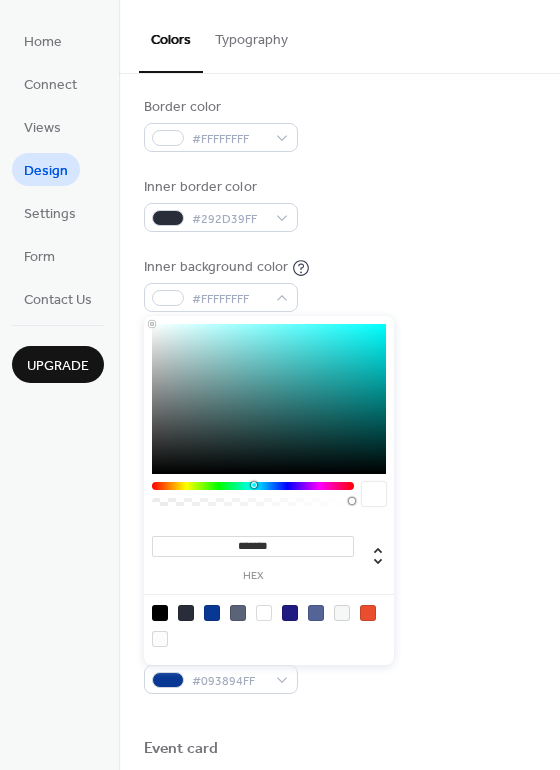 drag, startPoint x: 154, startPoint y: 328, endPoint x: 144, endPoint y: 324, distance: 10.770329 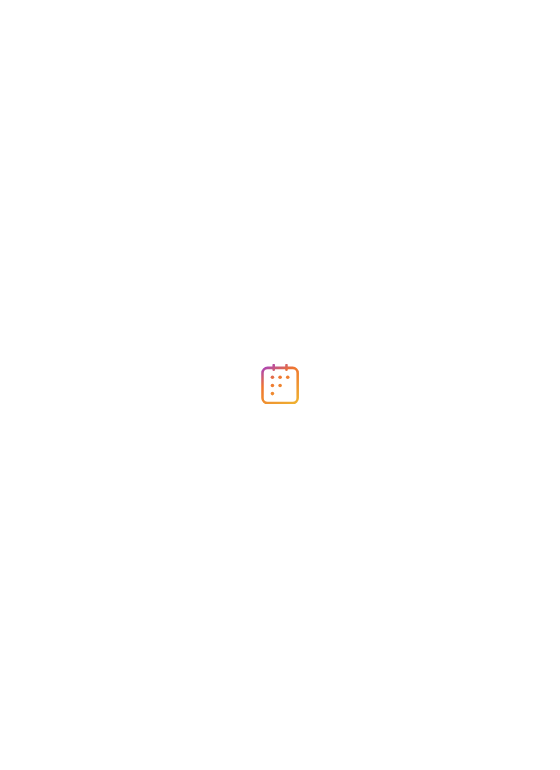 scroll, scrollTop: 0, scrollLeft: 0, axis: both 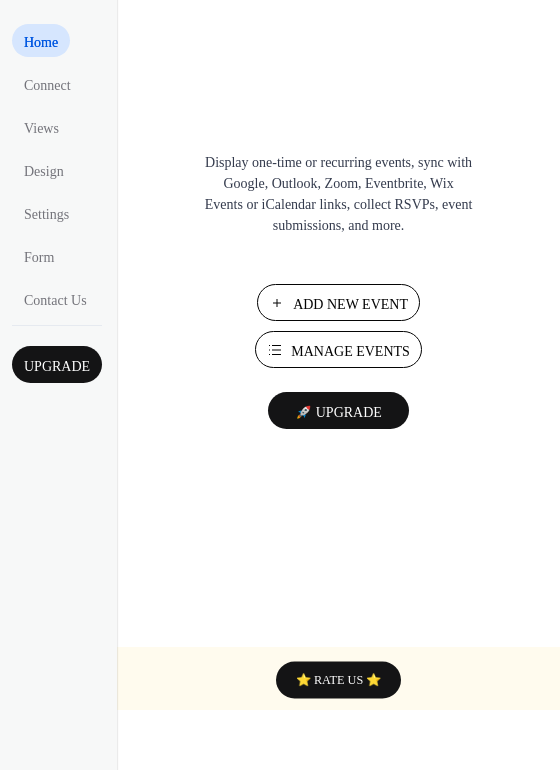 click on "Add New Event" at bounding box center (350, 304) 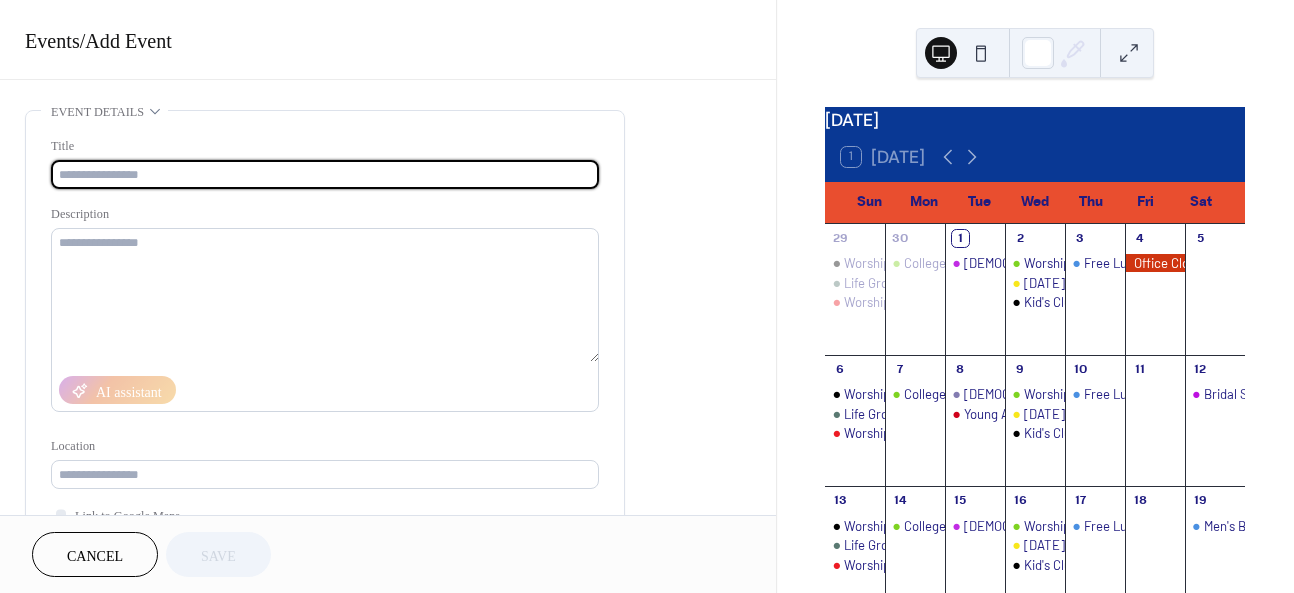 scroll, scrollTop: 0, scrollLeft: 0, axis: both 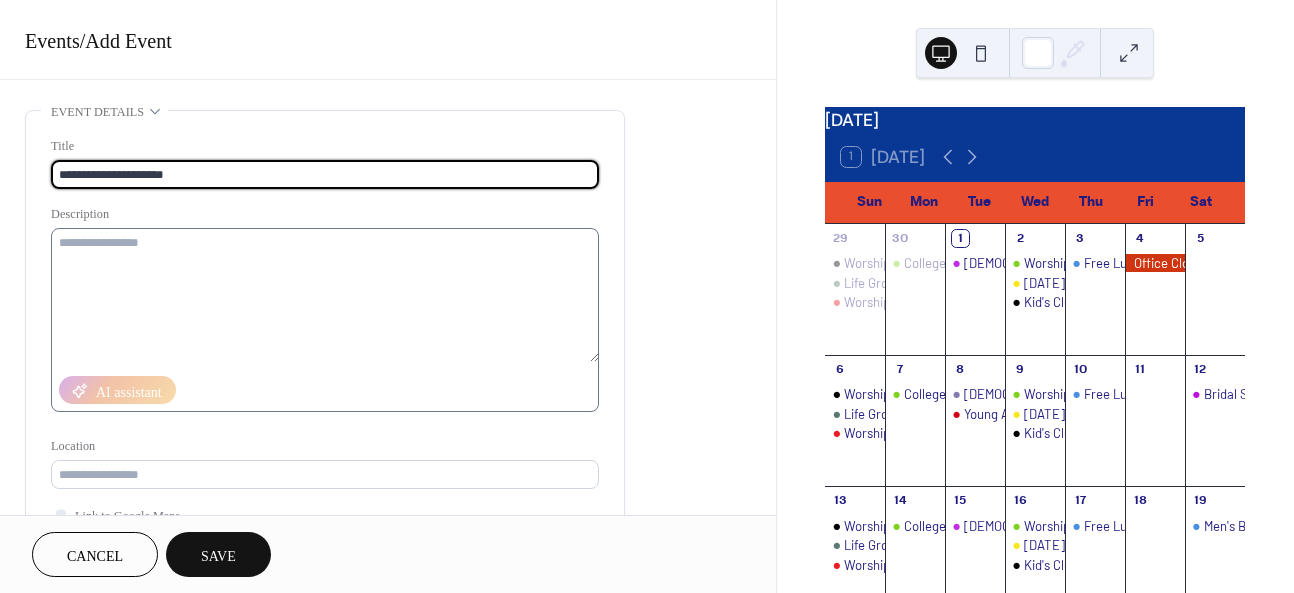 type on "**********" 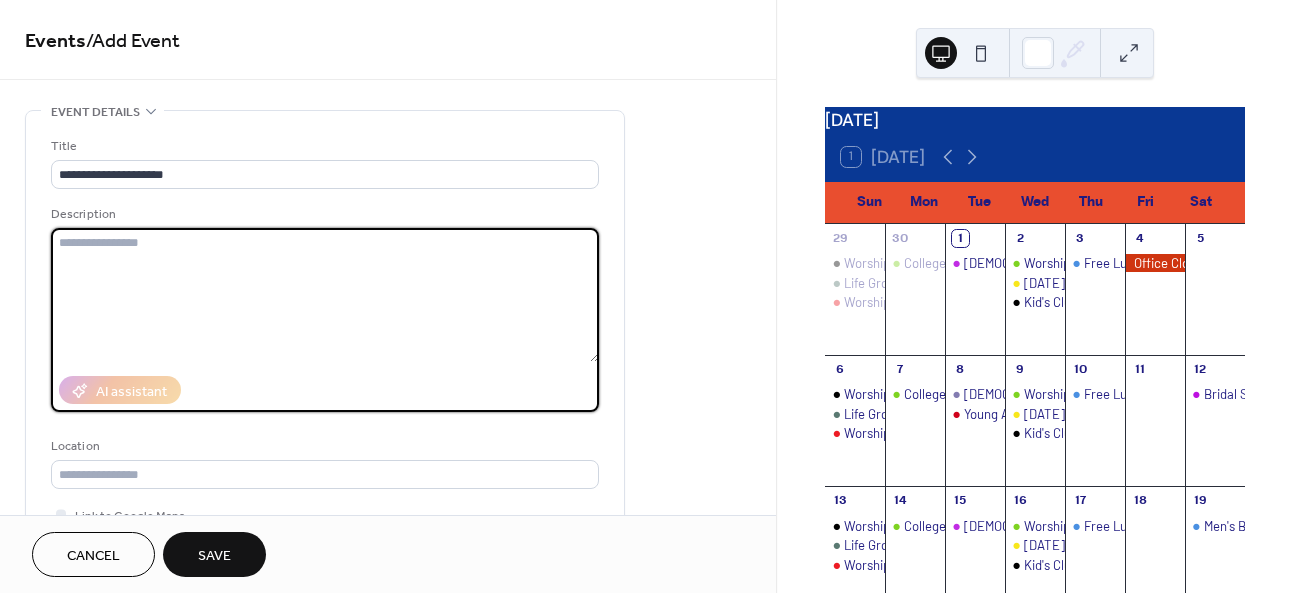 click at bounding box center [325, 295] 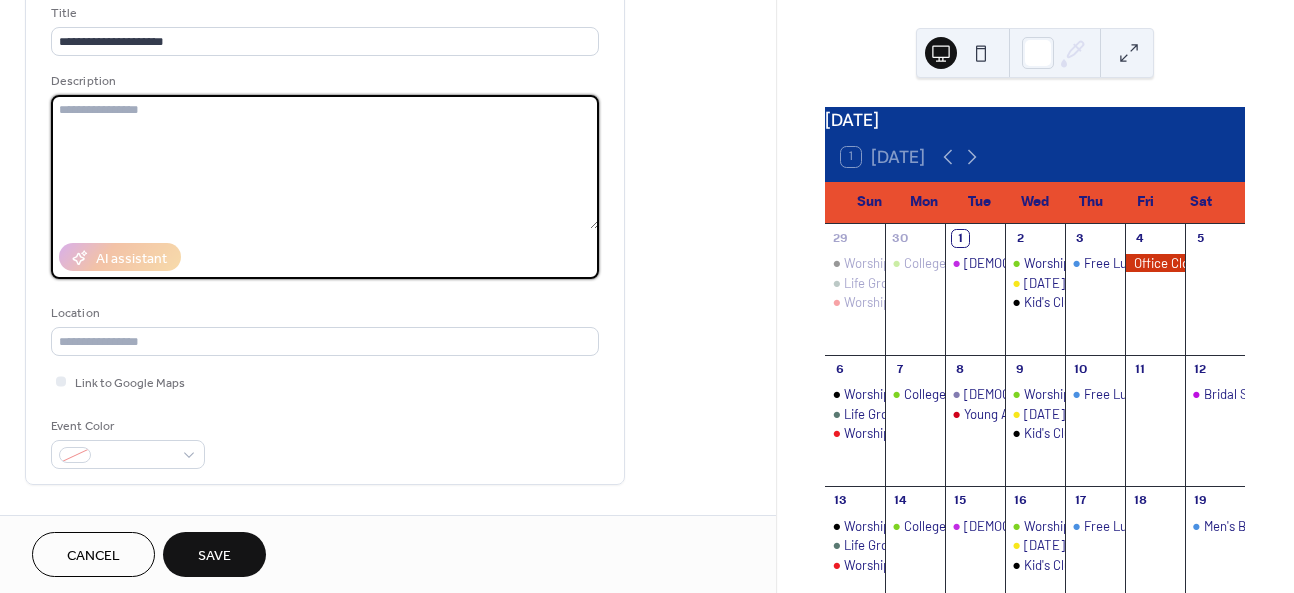 scroll, scrollTop: 139, scrollLeft: 0, axis: vertical 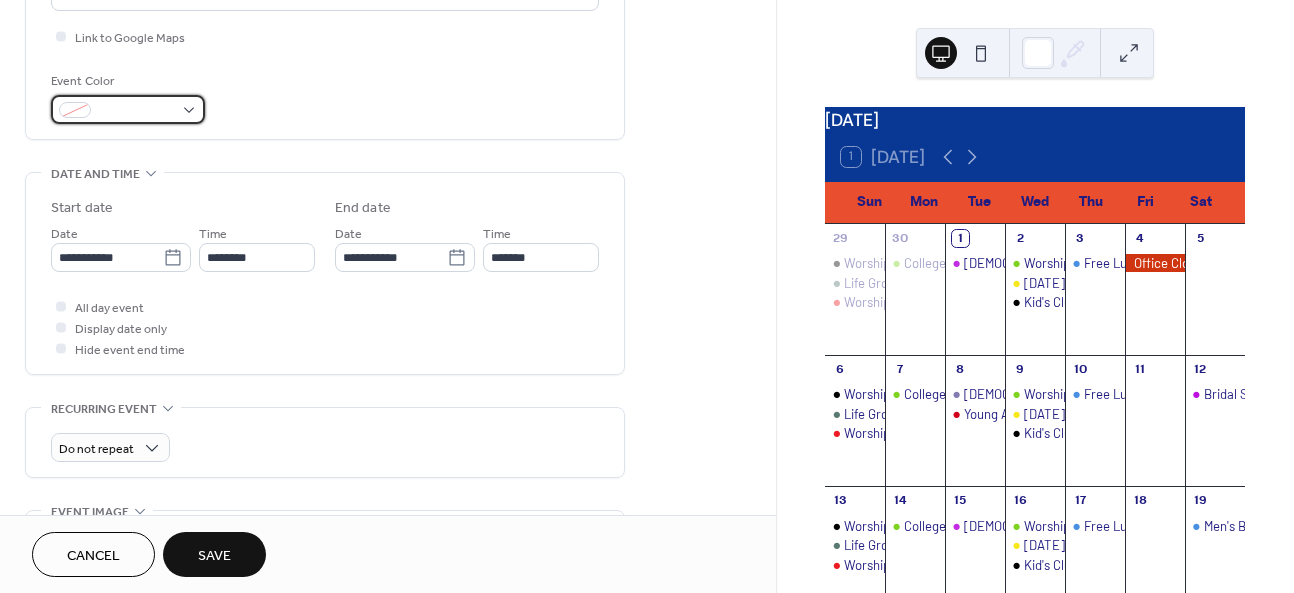 click at bounding box center [128, 109] 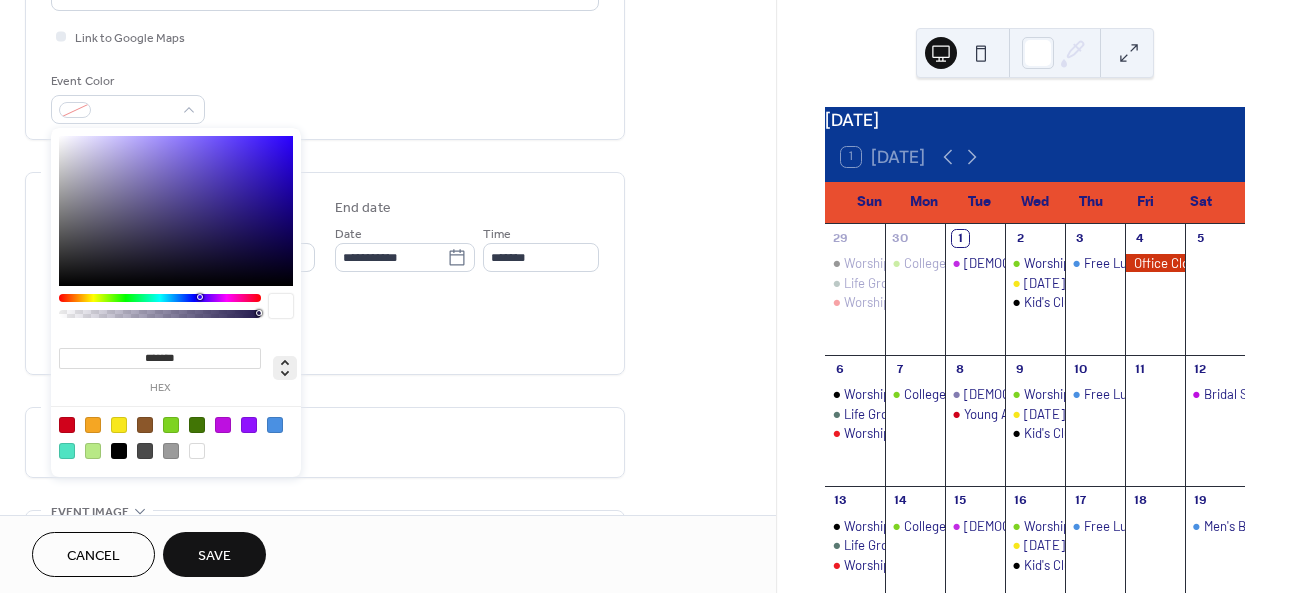 click 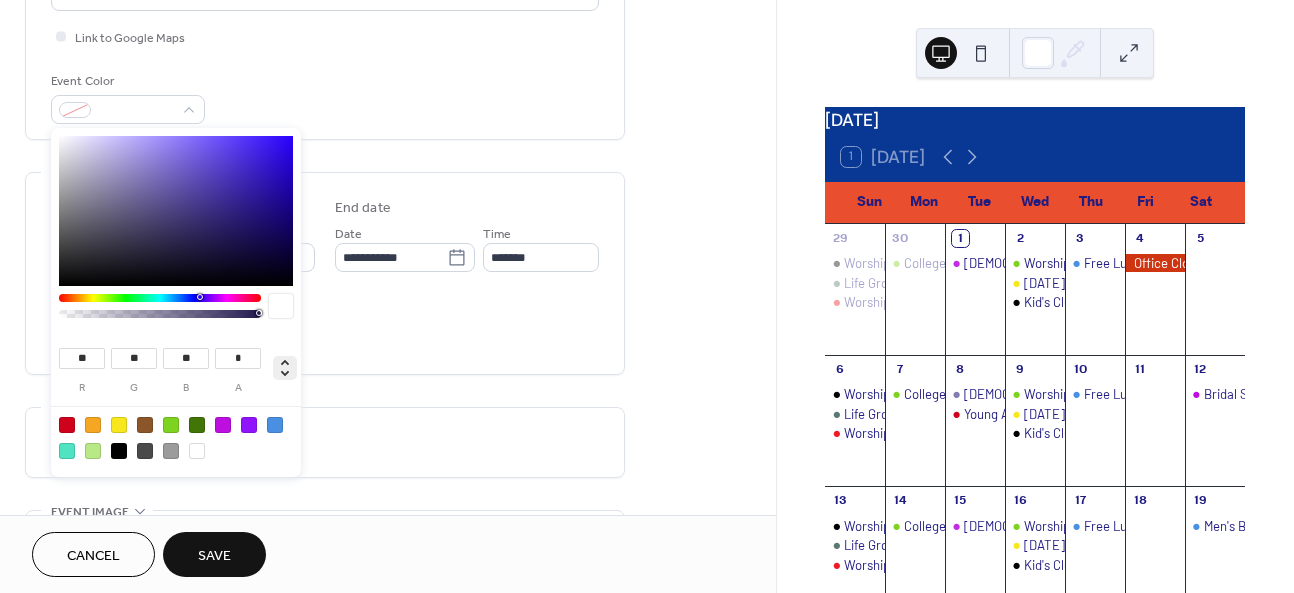 click 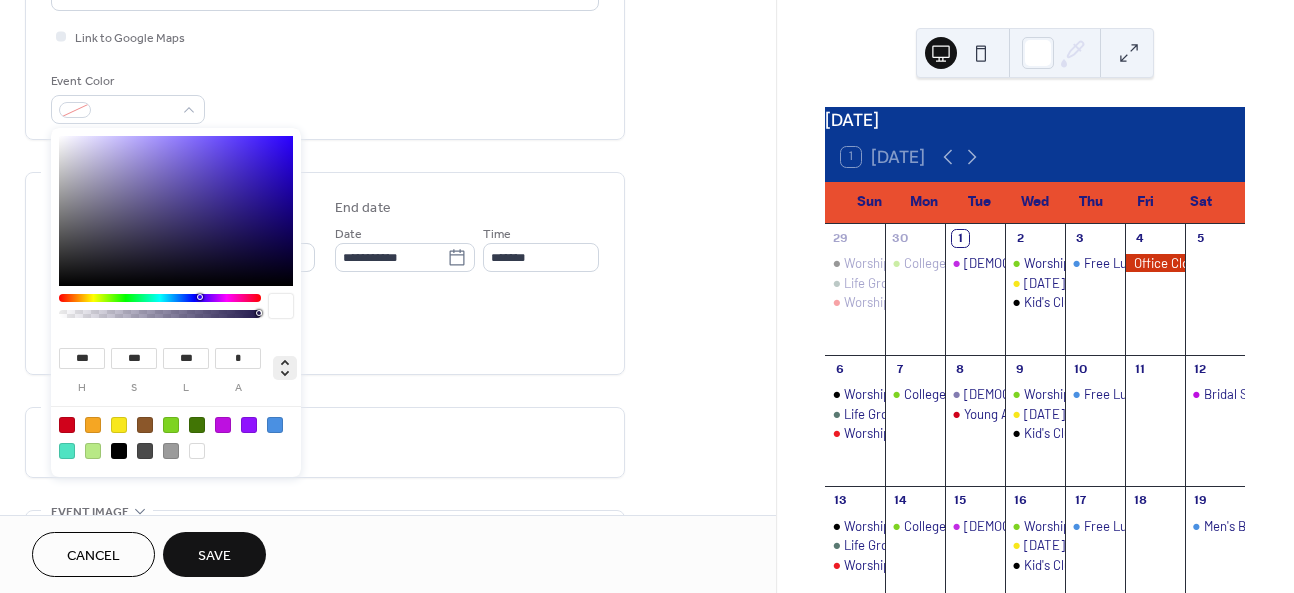 click 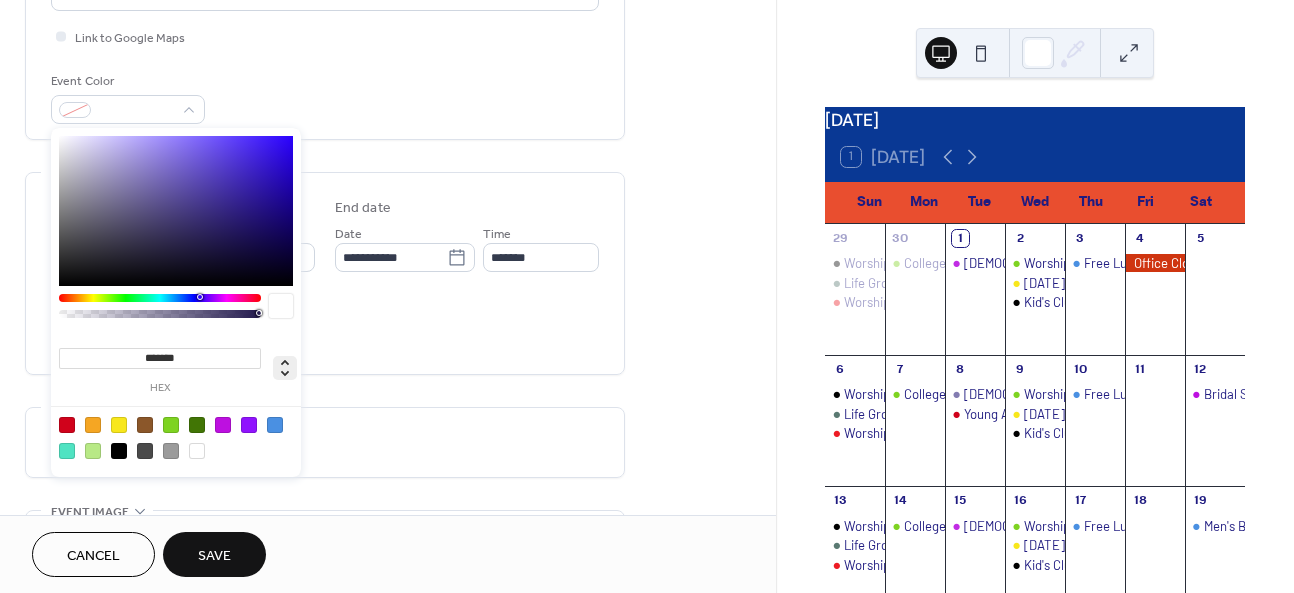 click 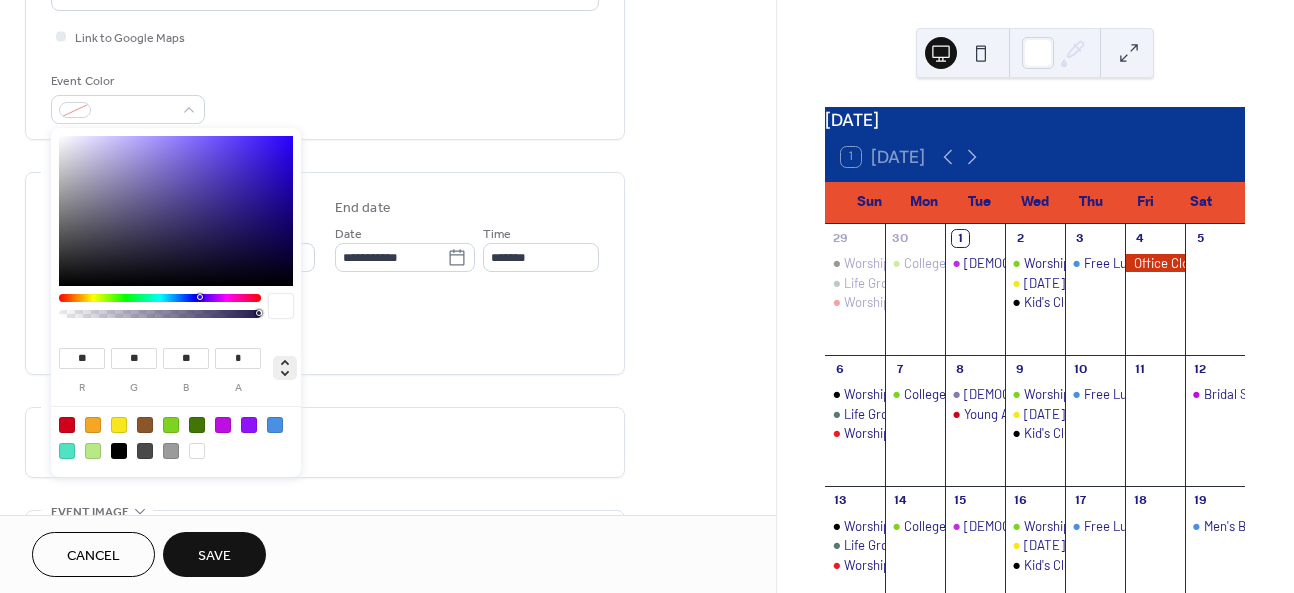 click 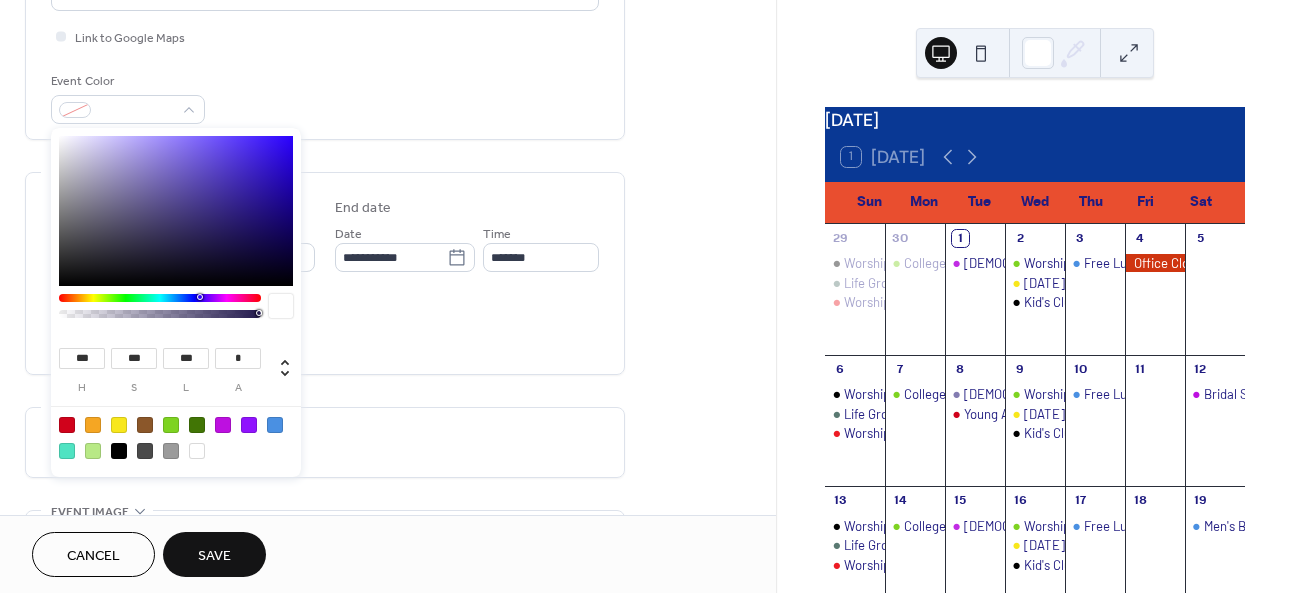 click at bounding box center [197, 425] 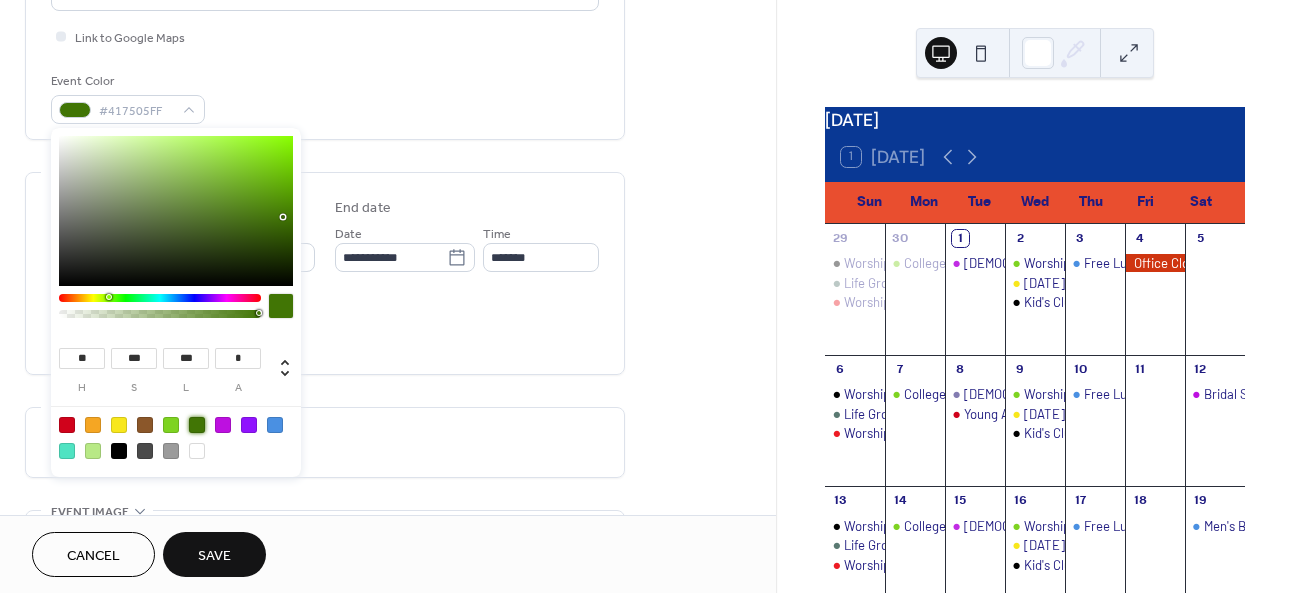 click on "**********" at bounding box center (325, 309) 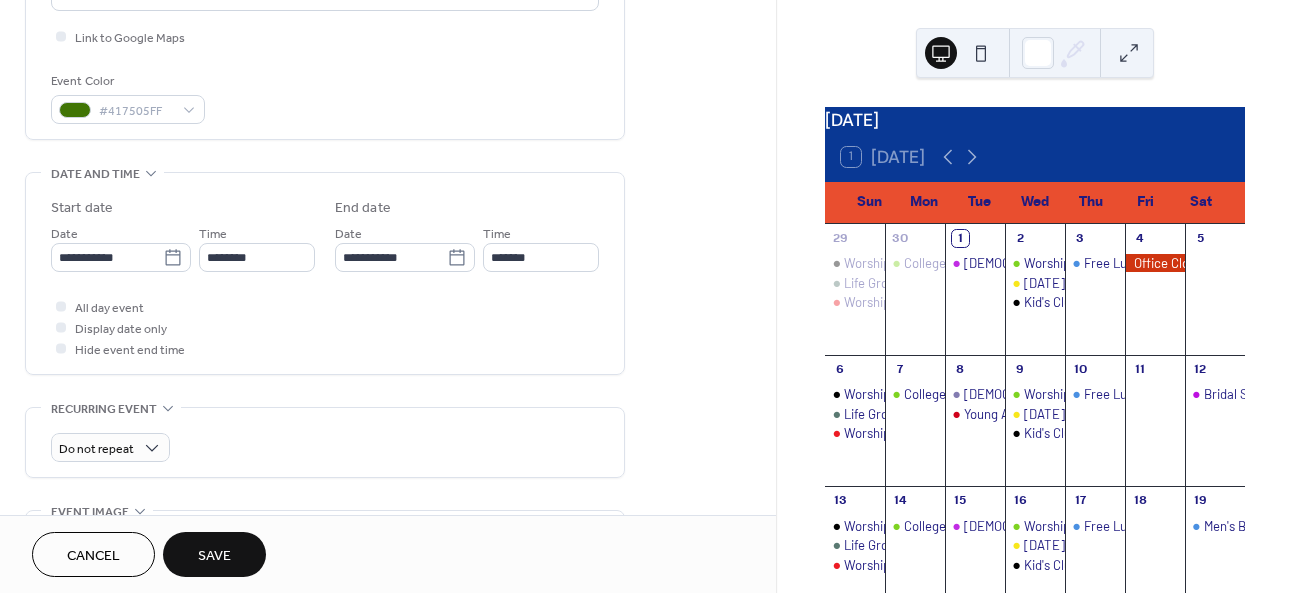 scroll, scrollTop: 499, scrollLeft: 0, axis: vertical 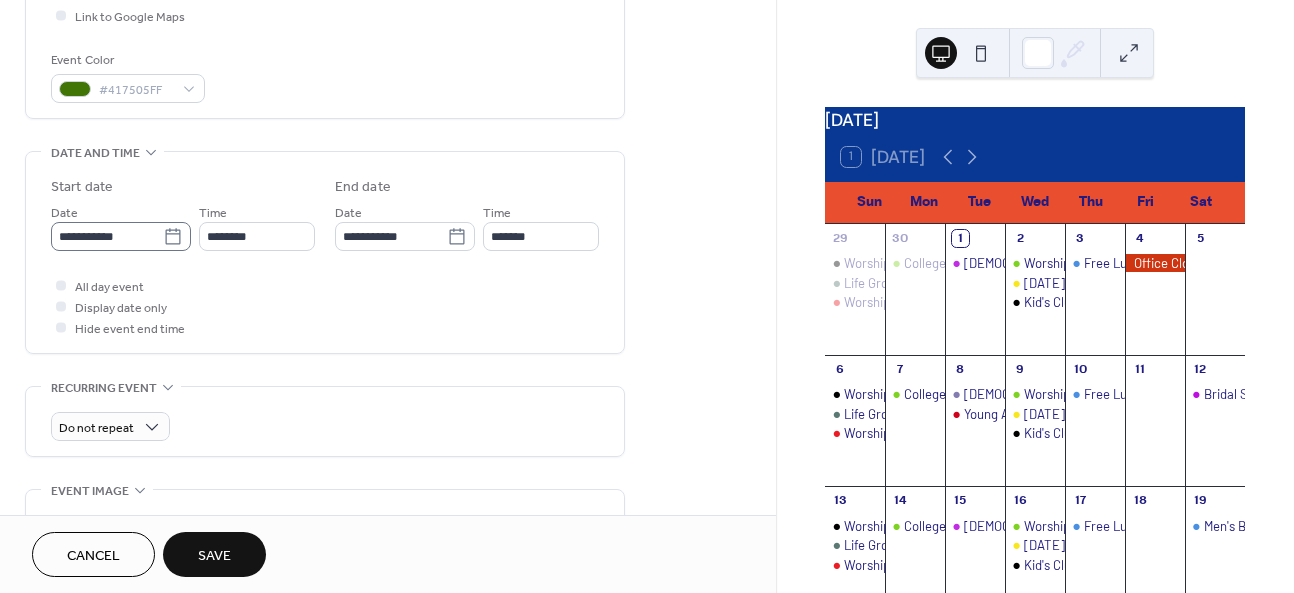 click 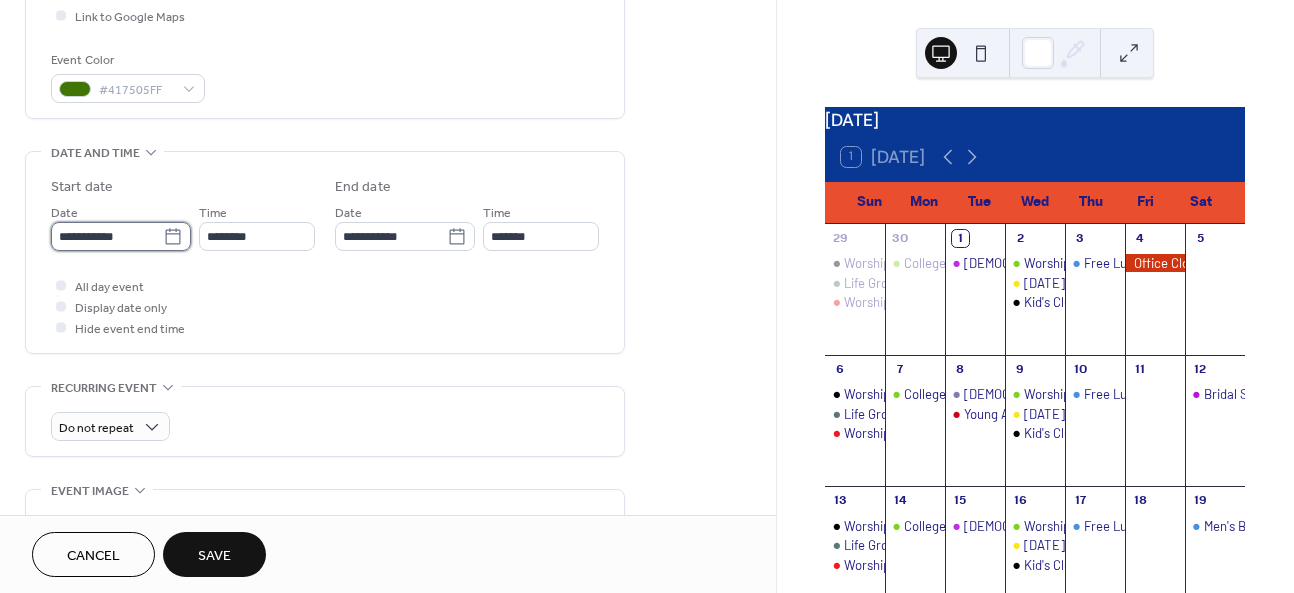 click on "**********" at bounding box center (107, 236) 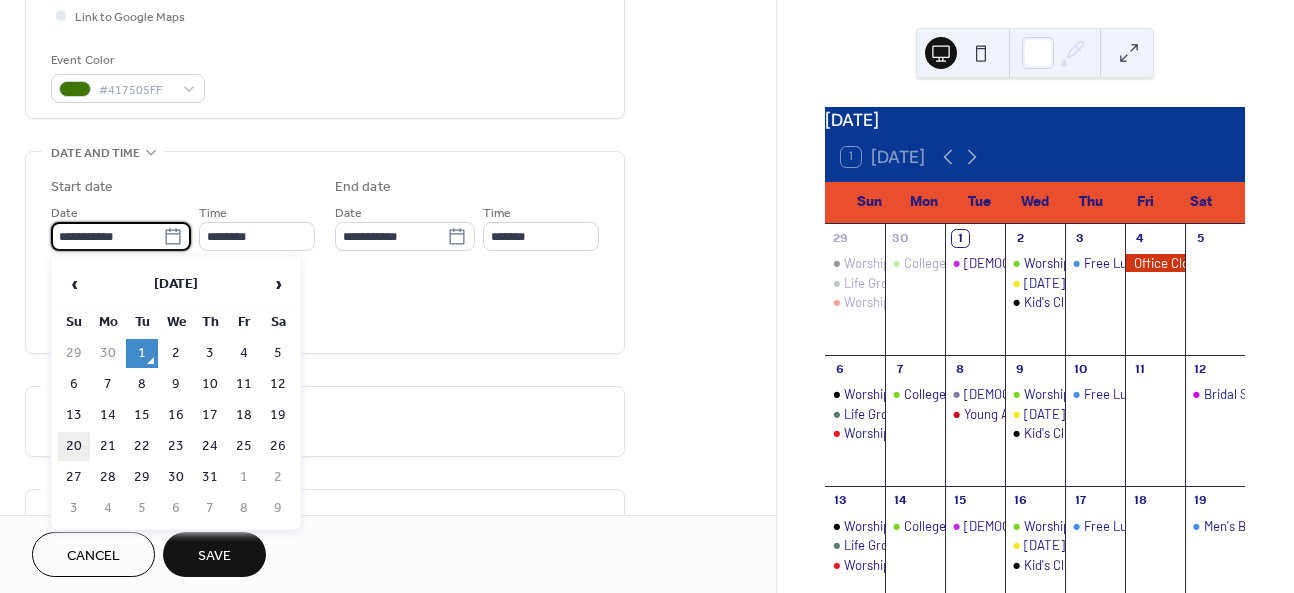 click on "20" at bounding box center (74, 446) 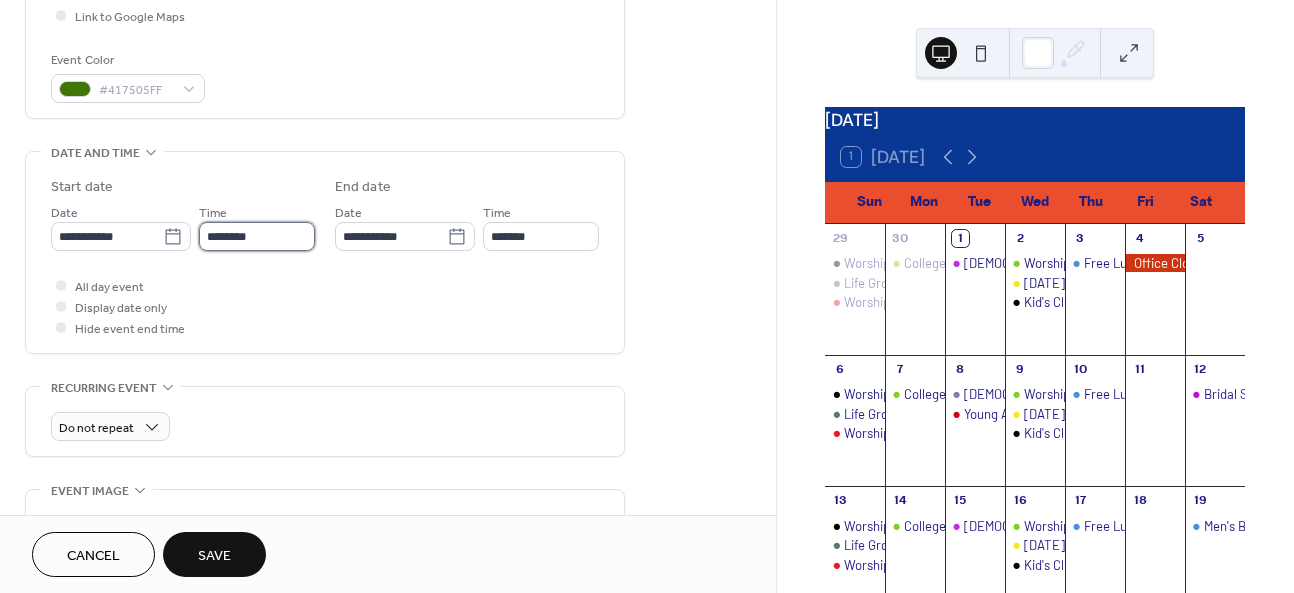 click on "********" at bounding box center [257, 236] 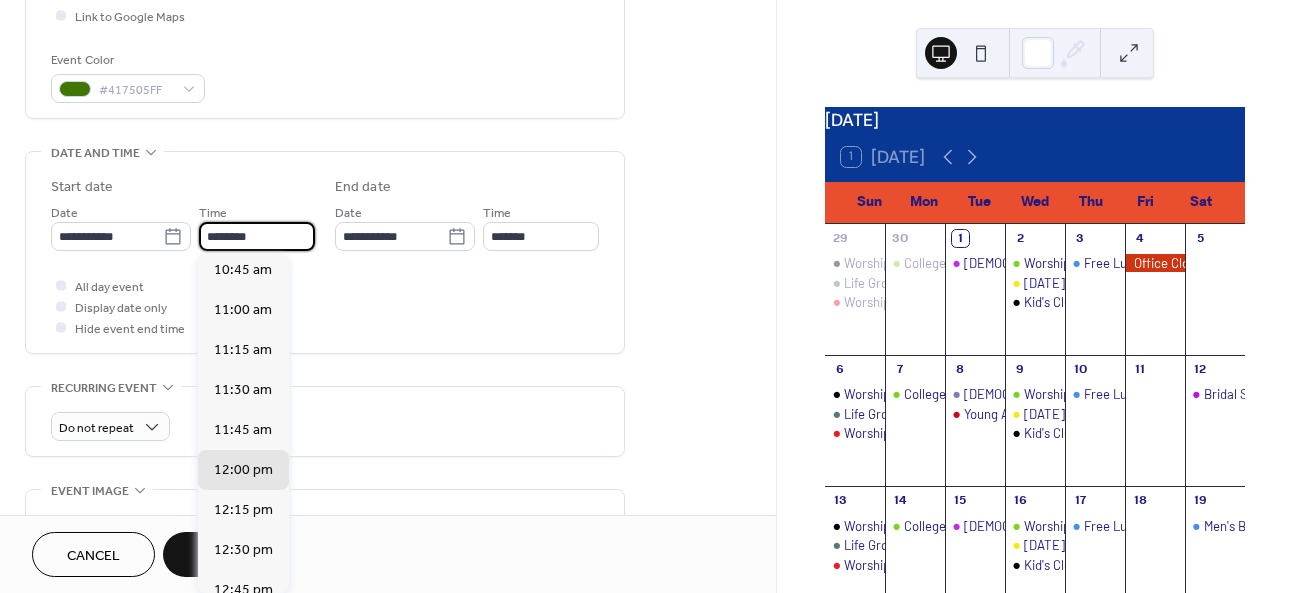 scroll, scrollTop: 1699, scrollLeft: 0, axis: vertical 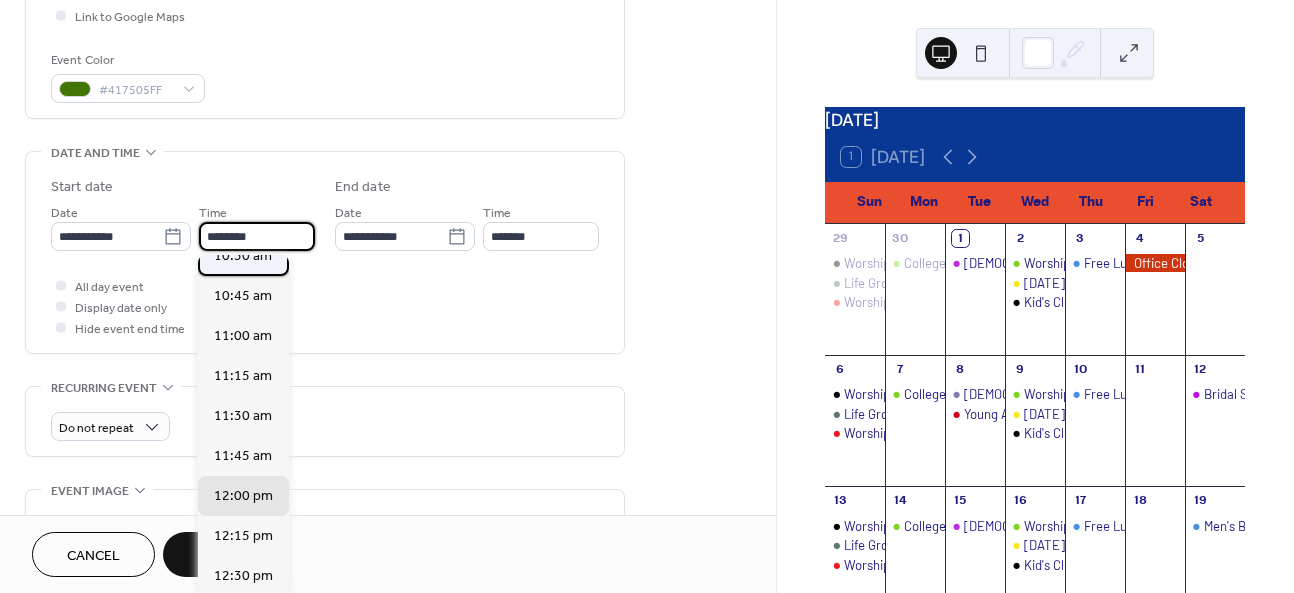 click on "10:30 am" at bounding box center [243, 256] 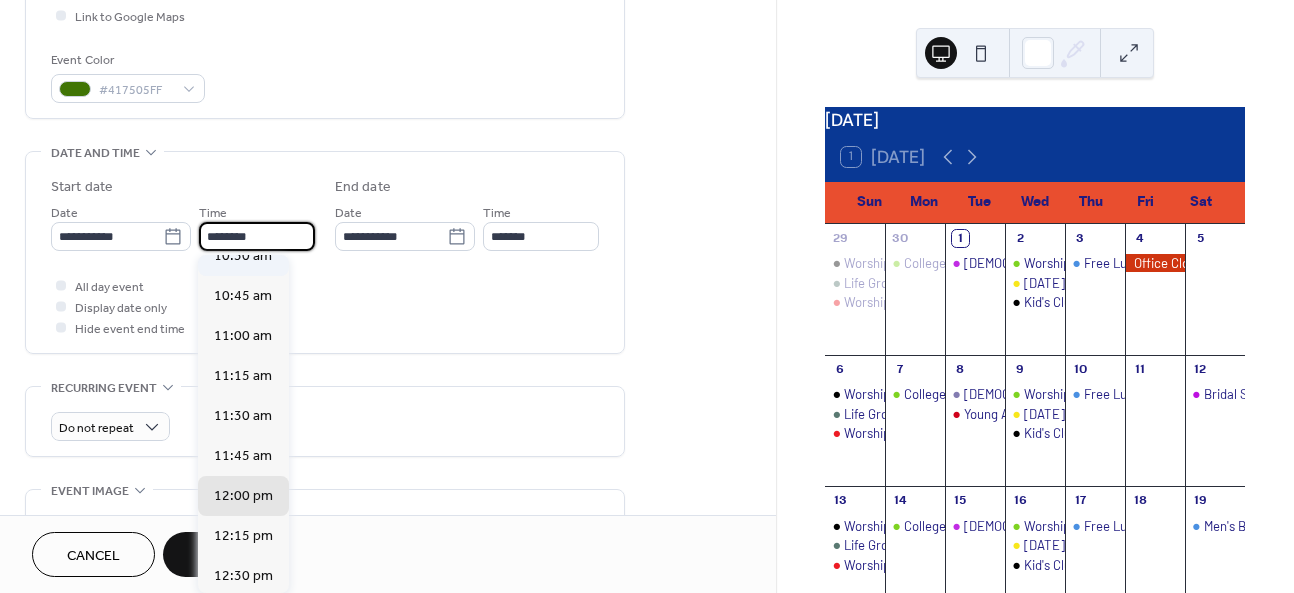 type on "********" 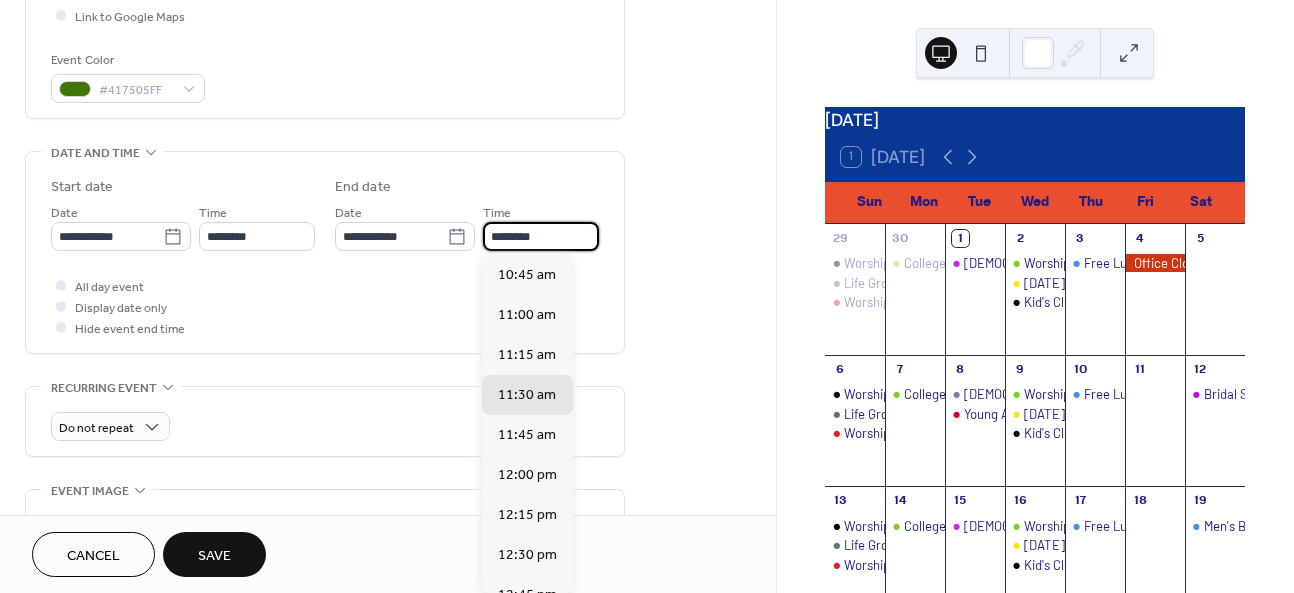 click on "********" at bounding box center [541, 236] 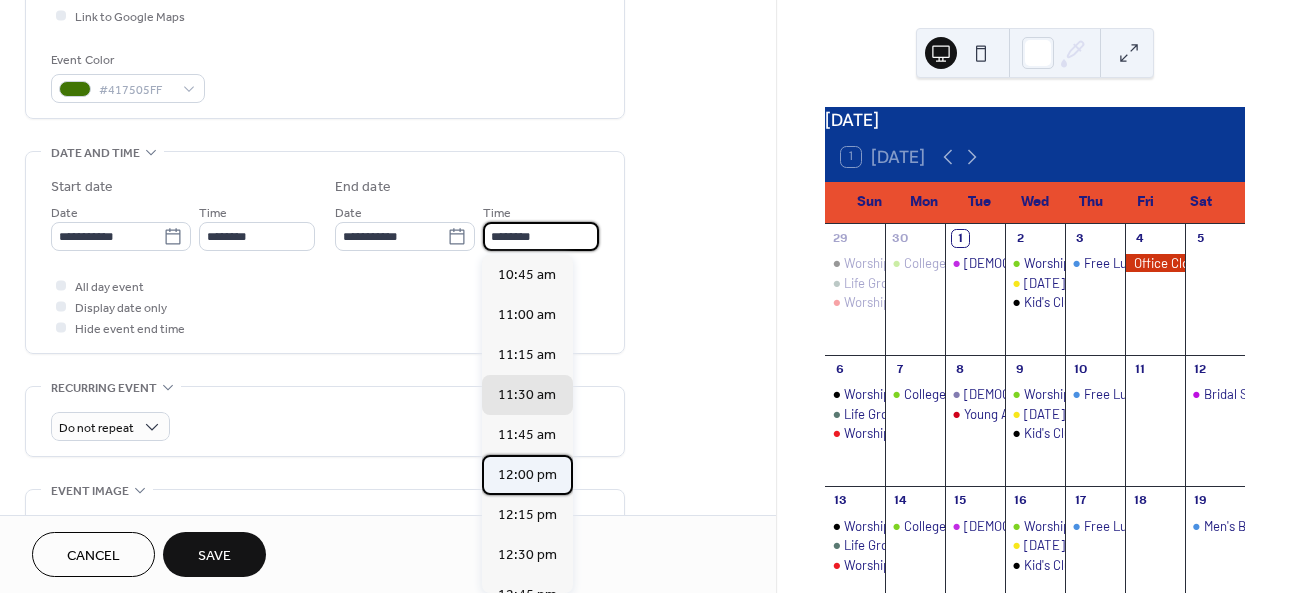 click on "12:00 pm" at bounding box center [527, 475] 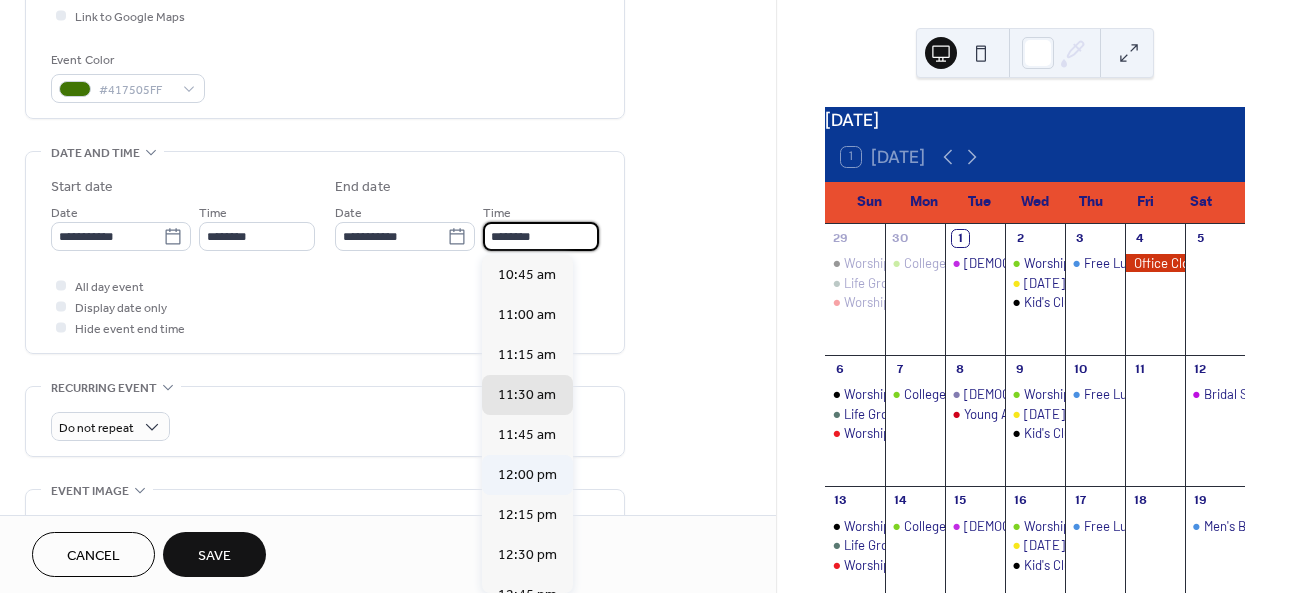 type on "********" 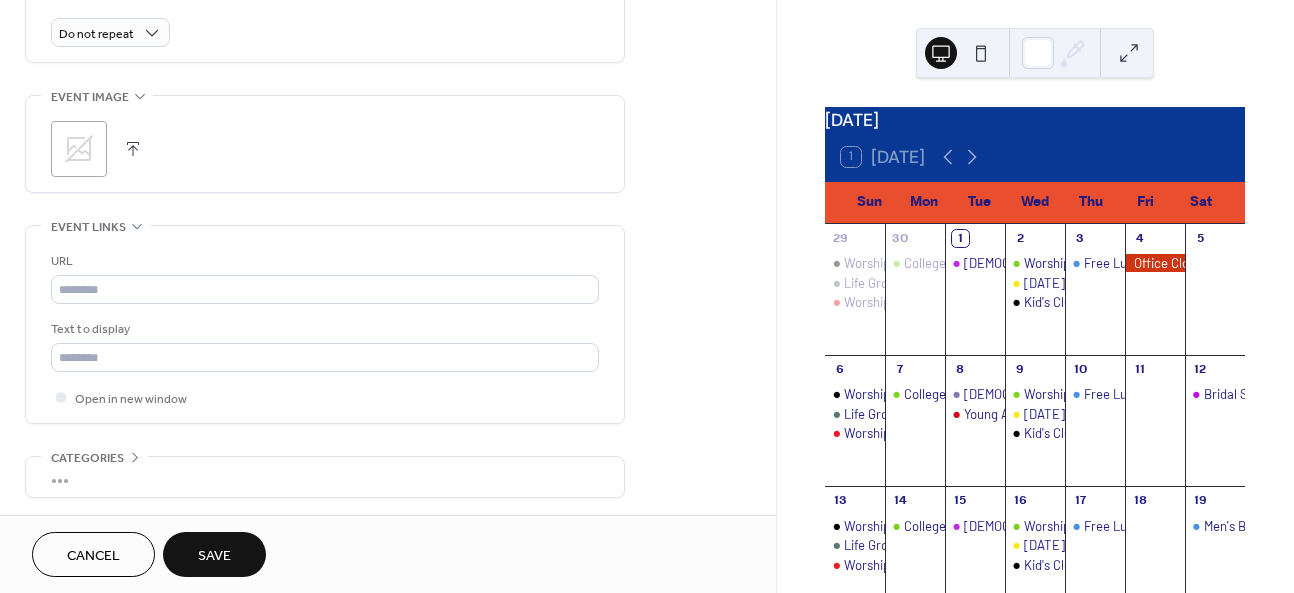 scroll, scrollTop: 970, scrollLeft: 0, axis: vertical 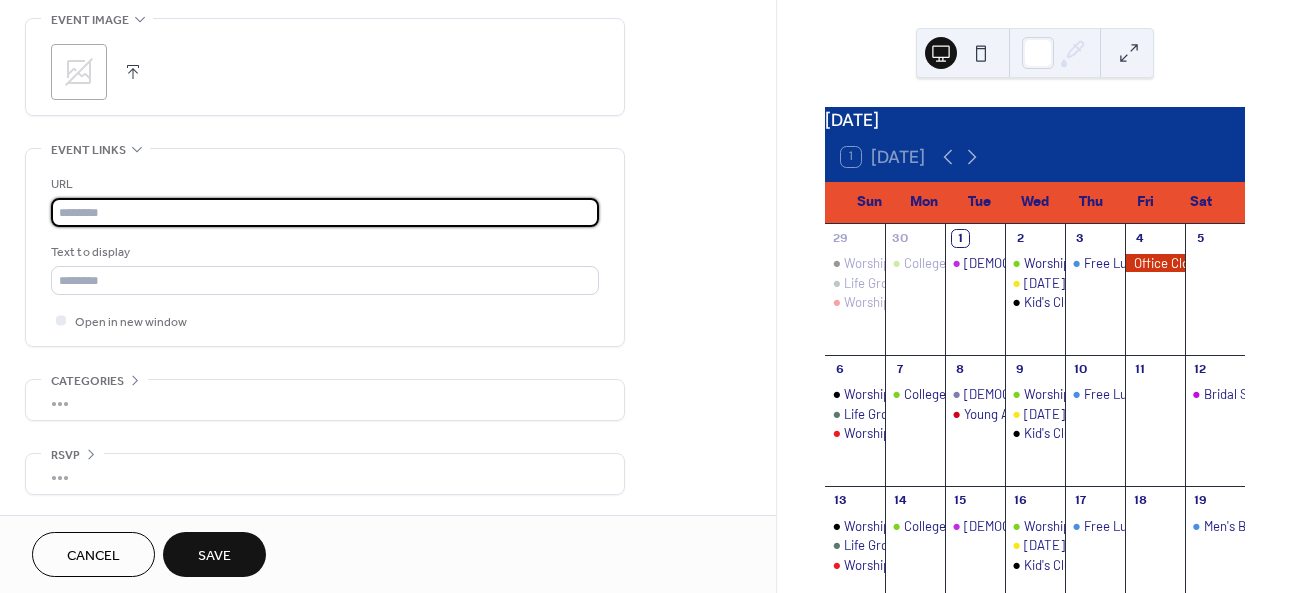 click at bounding box center [325, 212] 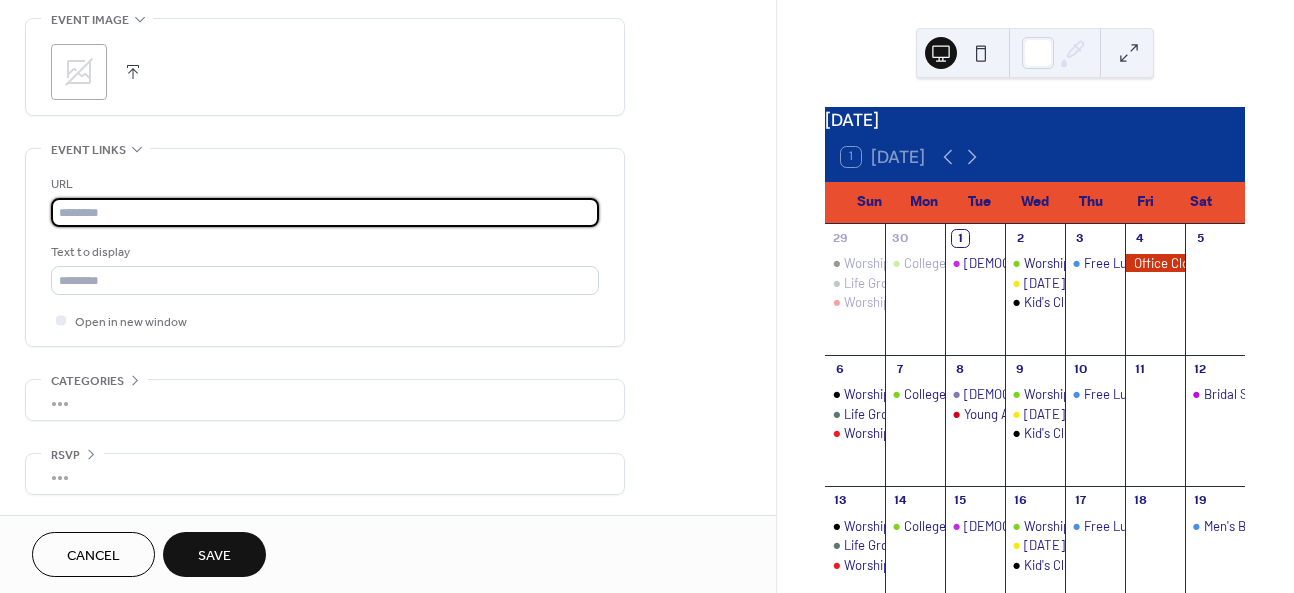 paste on "**********" 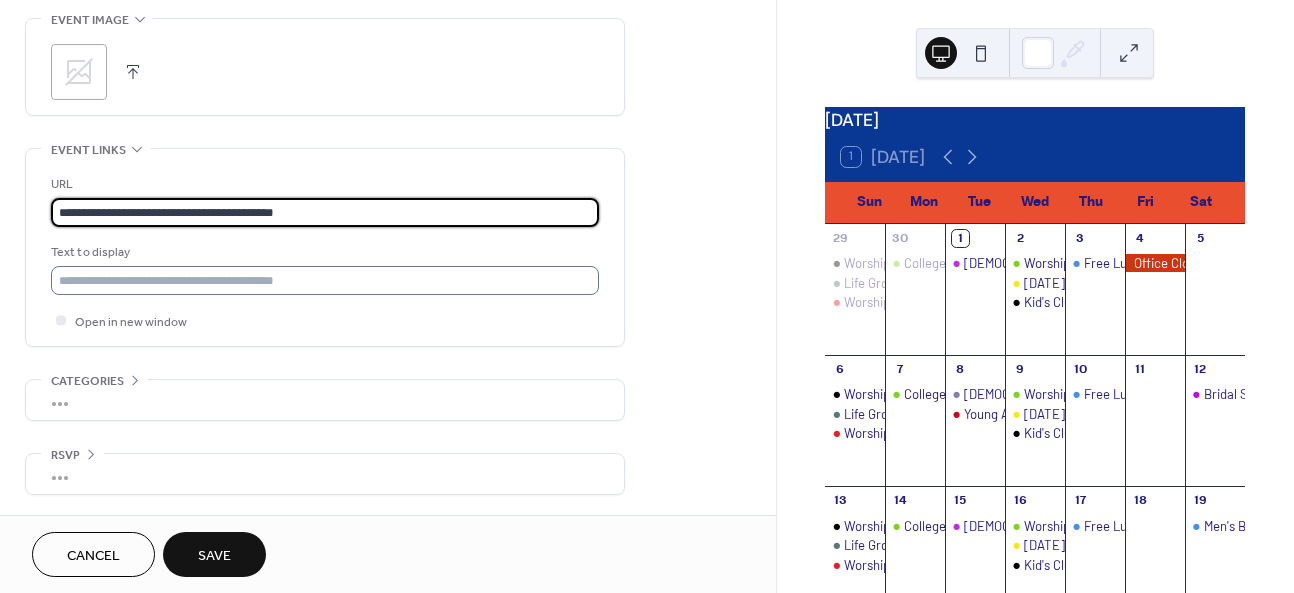 type on "**********" 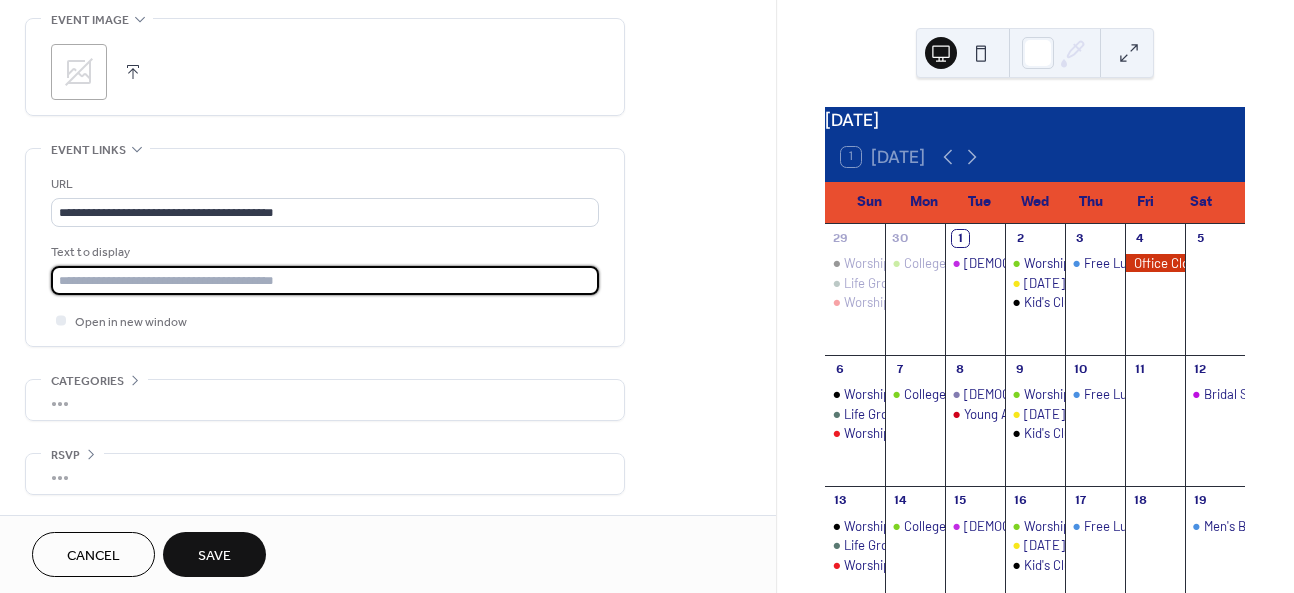 click at bounding box center [325, 280] 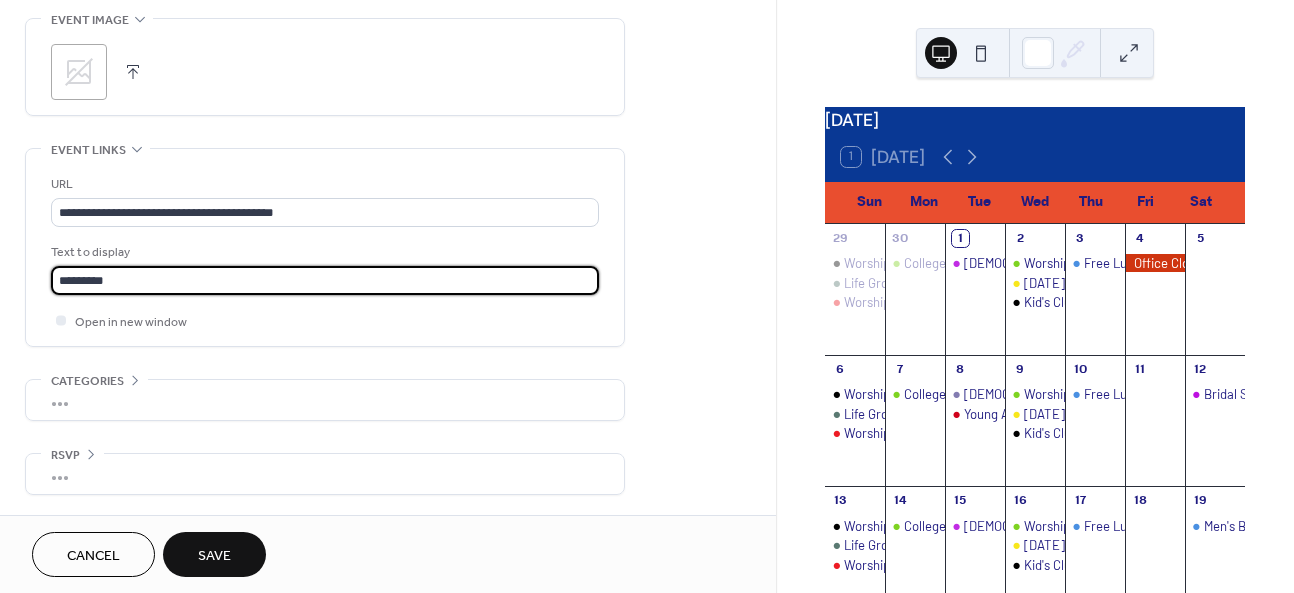 type on "*********" 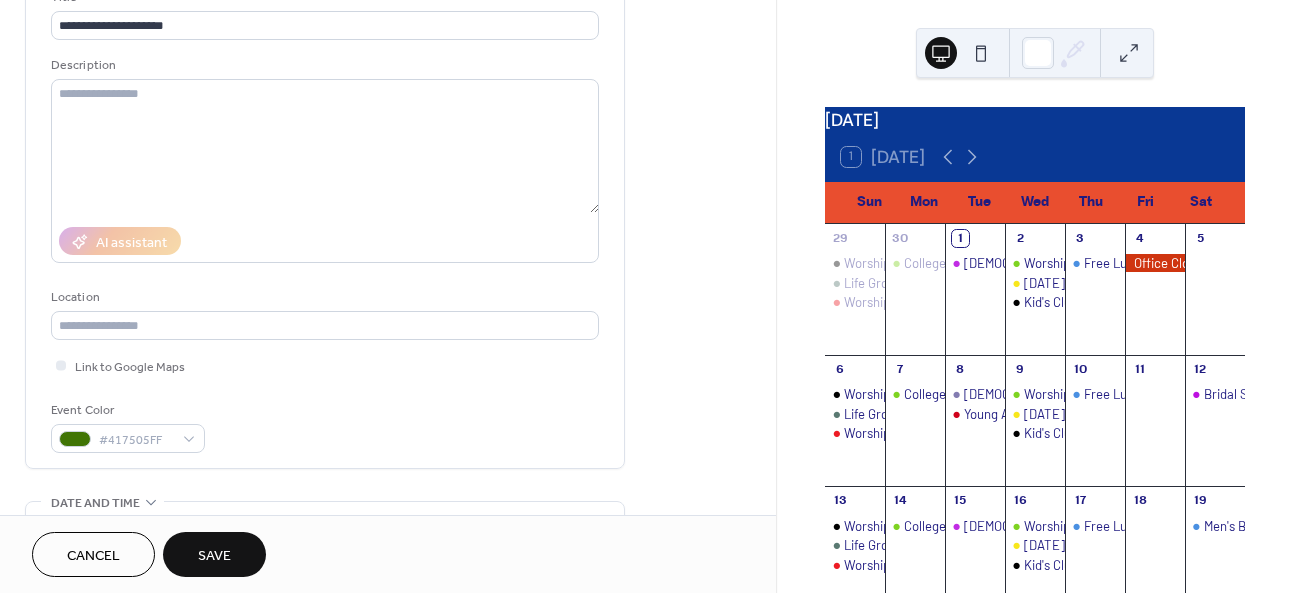 scroll, scrollTop: 0, scrollLeft: 0, axis: both 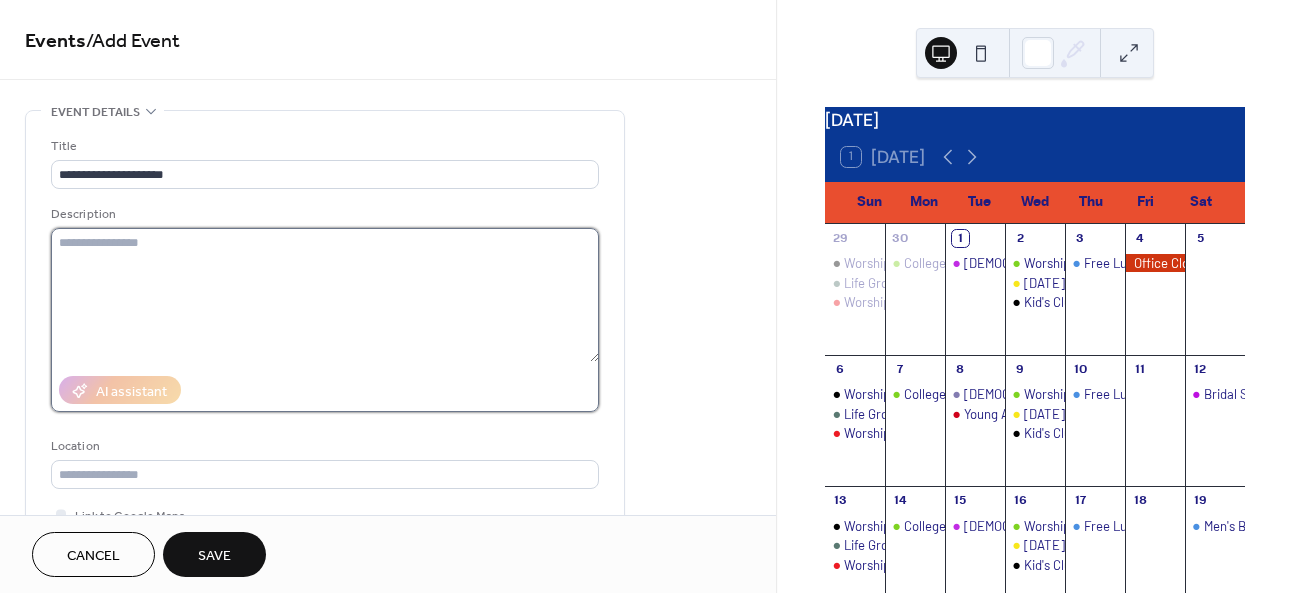 click at bounding box center (325, 295) 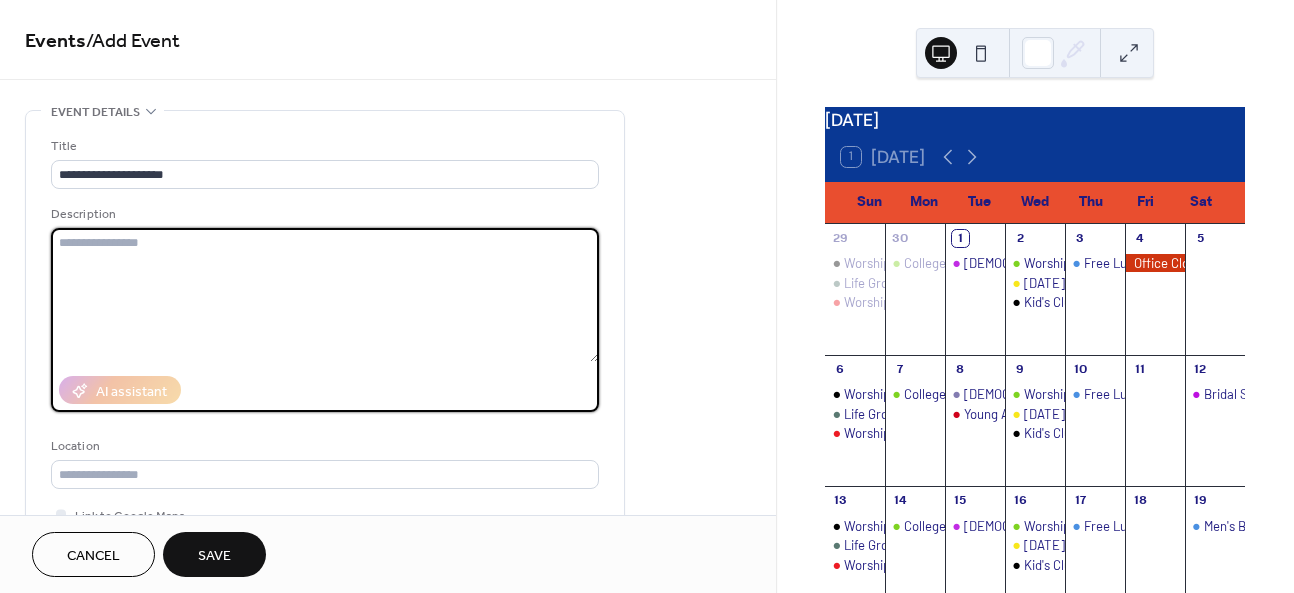 paste on "**********" 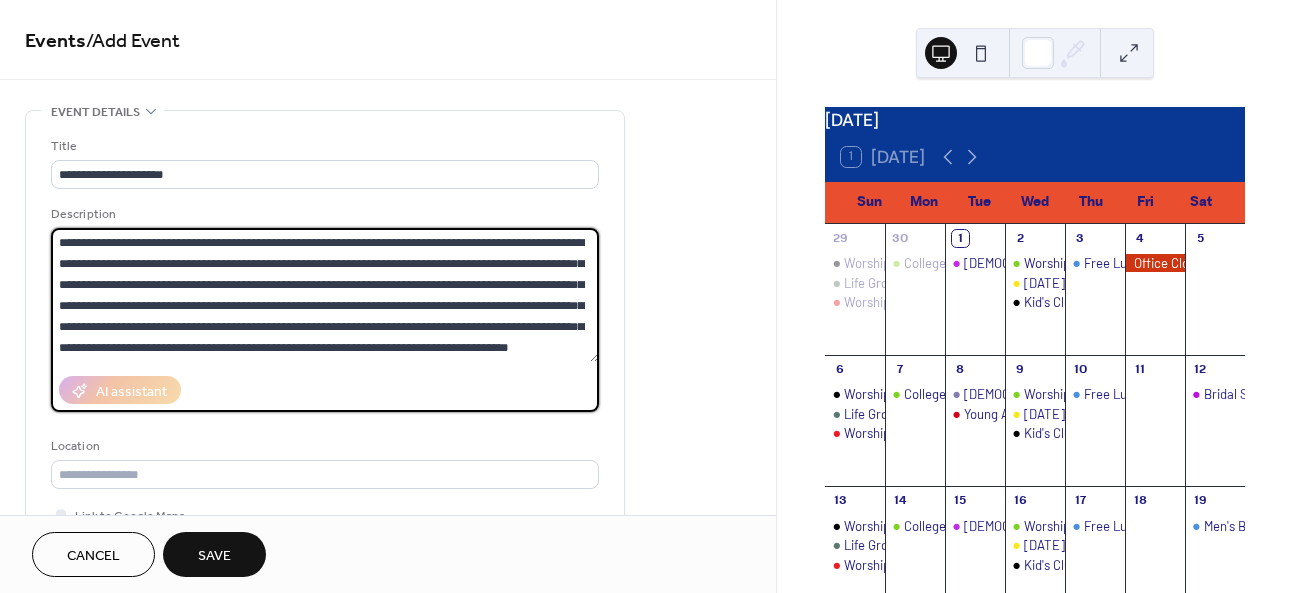 scroll, scrollTop: 21, scrollLeft: 0, axis: vertical 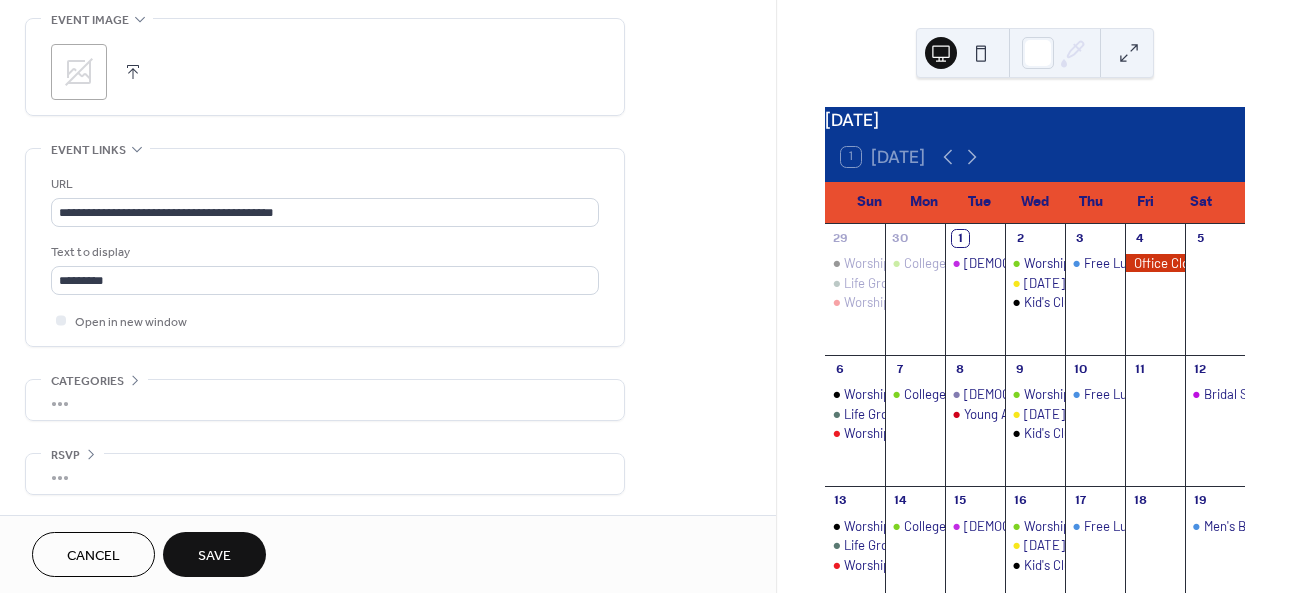 type on "**********" 